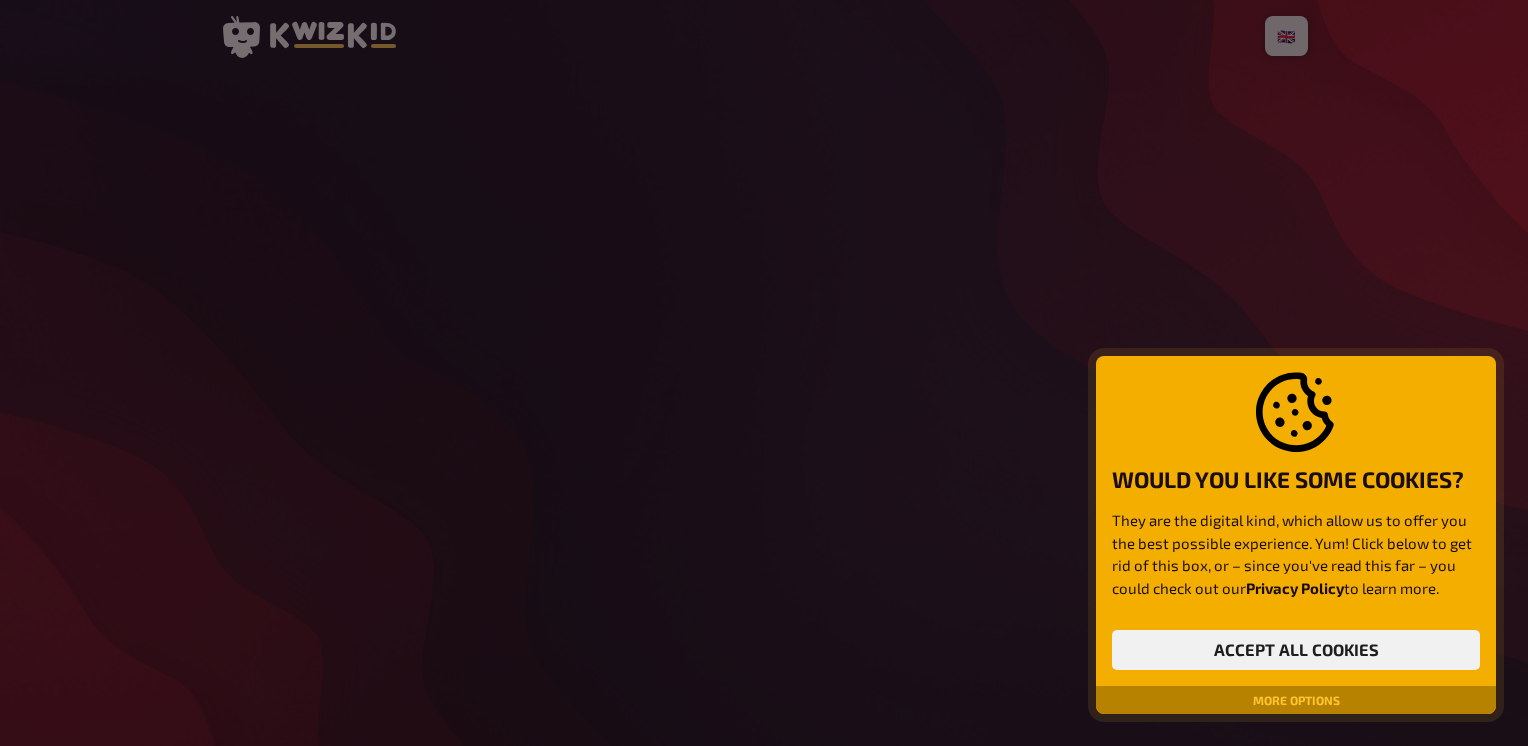 scroll, scrollTop: 0, scrollLeft: 0, axis: both 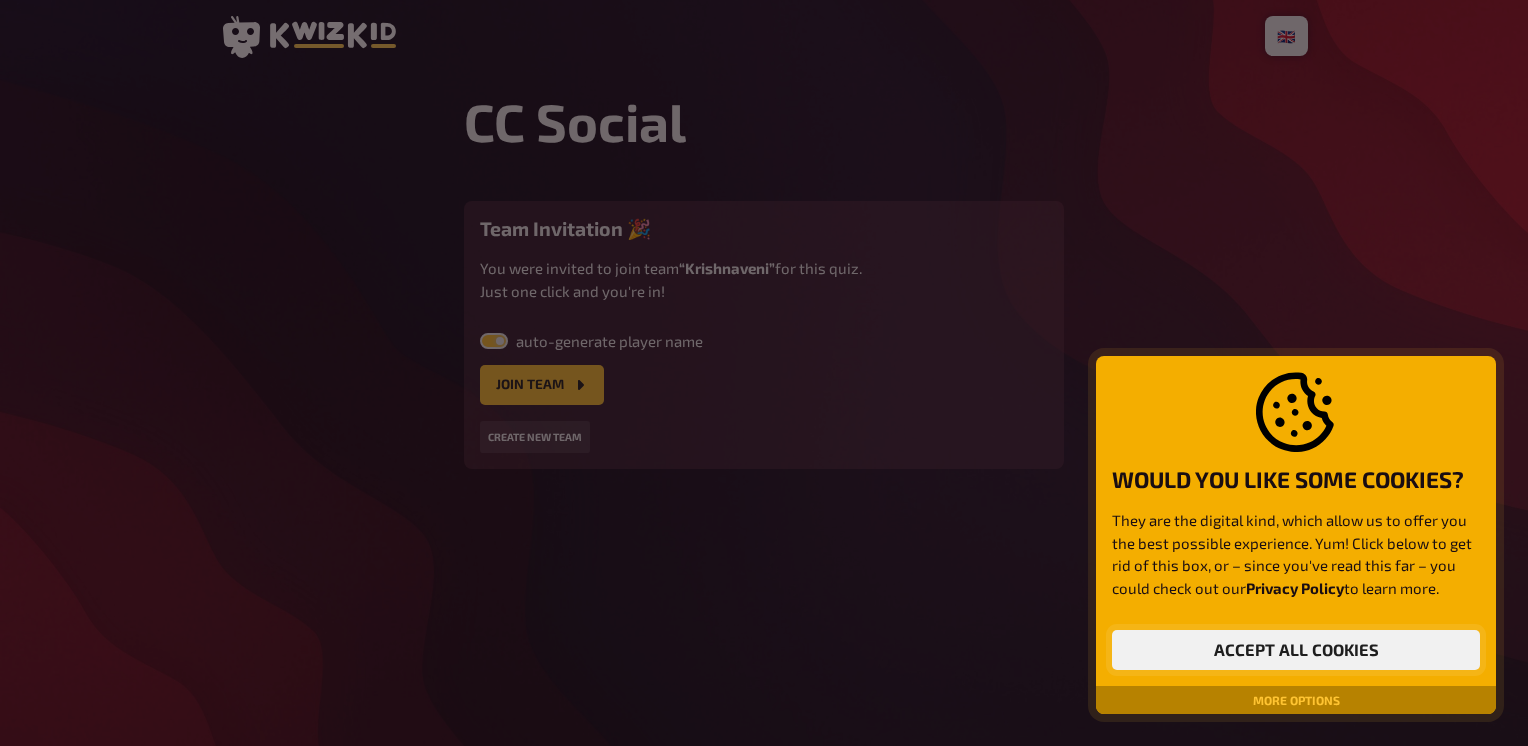 click on "Accept all cookies" at bounding box center (1296, 650) 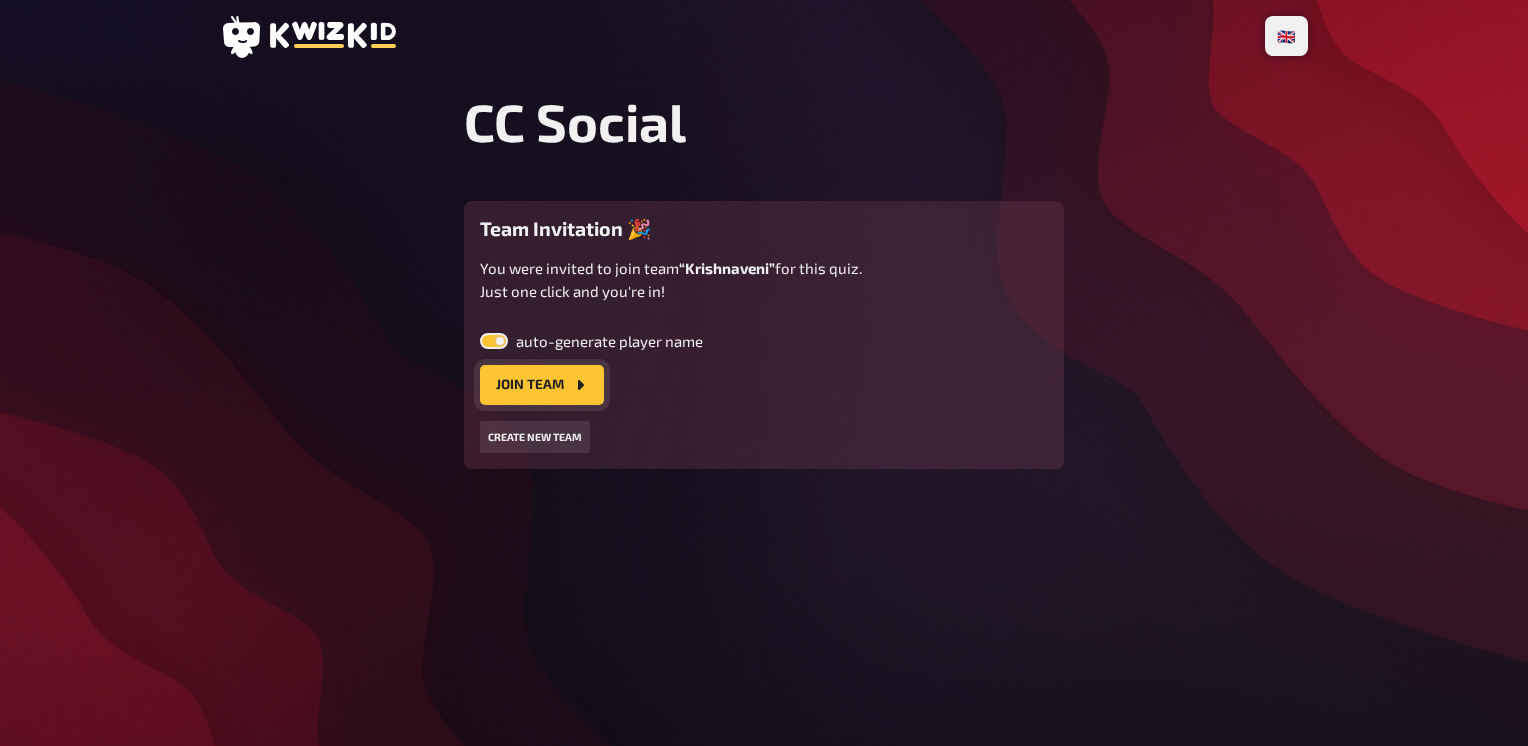 click on "Join team" at bounding box center (542, 385) 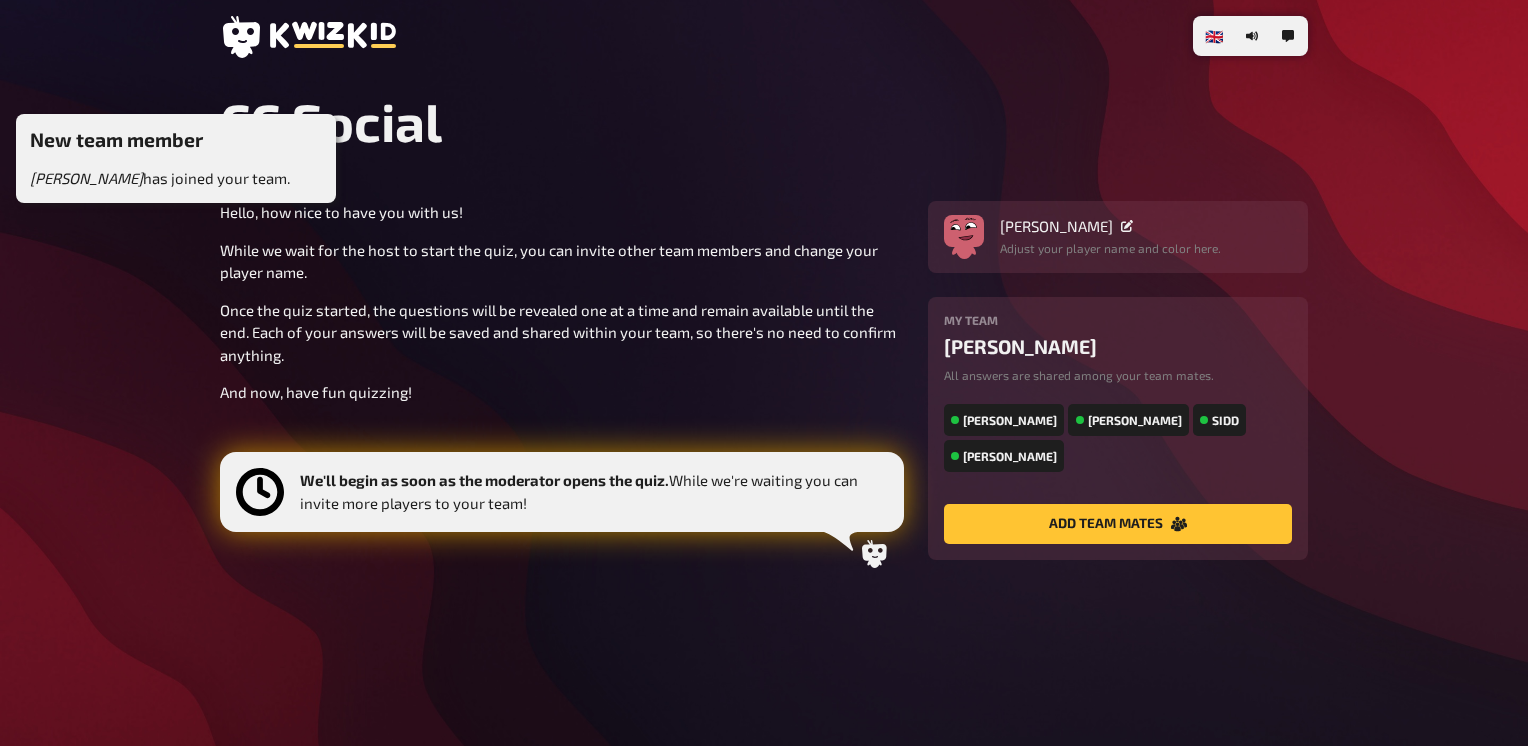 click on "CC Social Hello, how nice to have you with us! While we wait for the host to start the quiz, you can invite other team members and change your player name. Once the quiz started, the questions will be revealed one at a time and remain available until the end. Each of your answers will be saved and shared within your team, so there's no need to confirm anything. And now, have fun quizzing! We'll begin as soon as the moderator opens the quiz.
While we're waiting you can invite more players to your team! [PERSON_NAME] Adjust your player name and color here. My team [PERSON_NAME] All answers are shared among your team mates. [PERSON_NAME] [PERSON_NAME] [PERSON_NAME] add team mates" at bounding box center (764, 360) 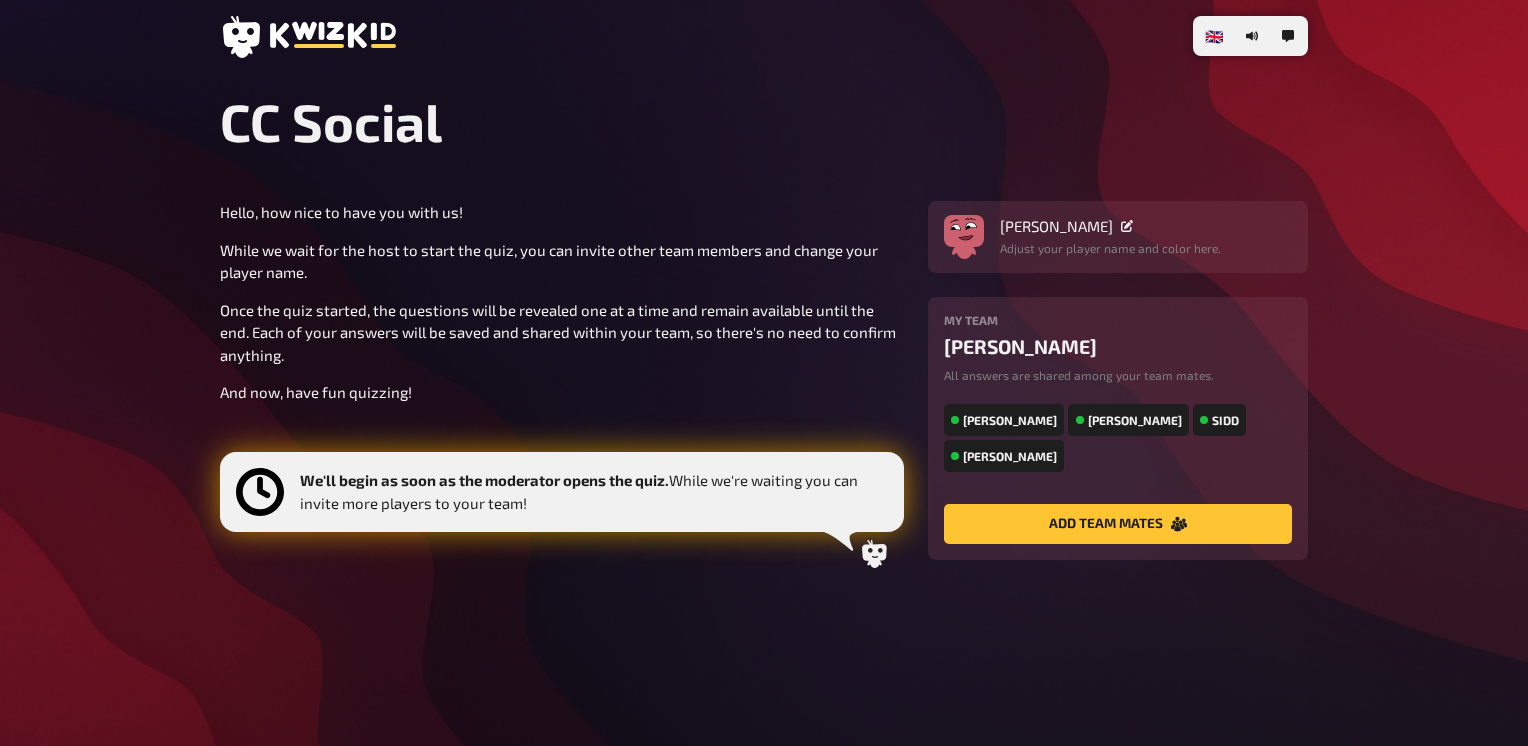 click 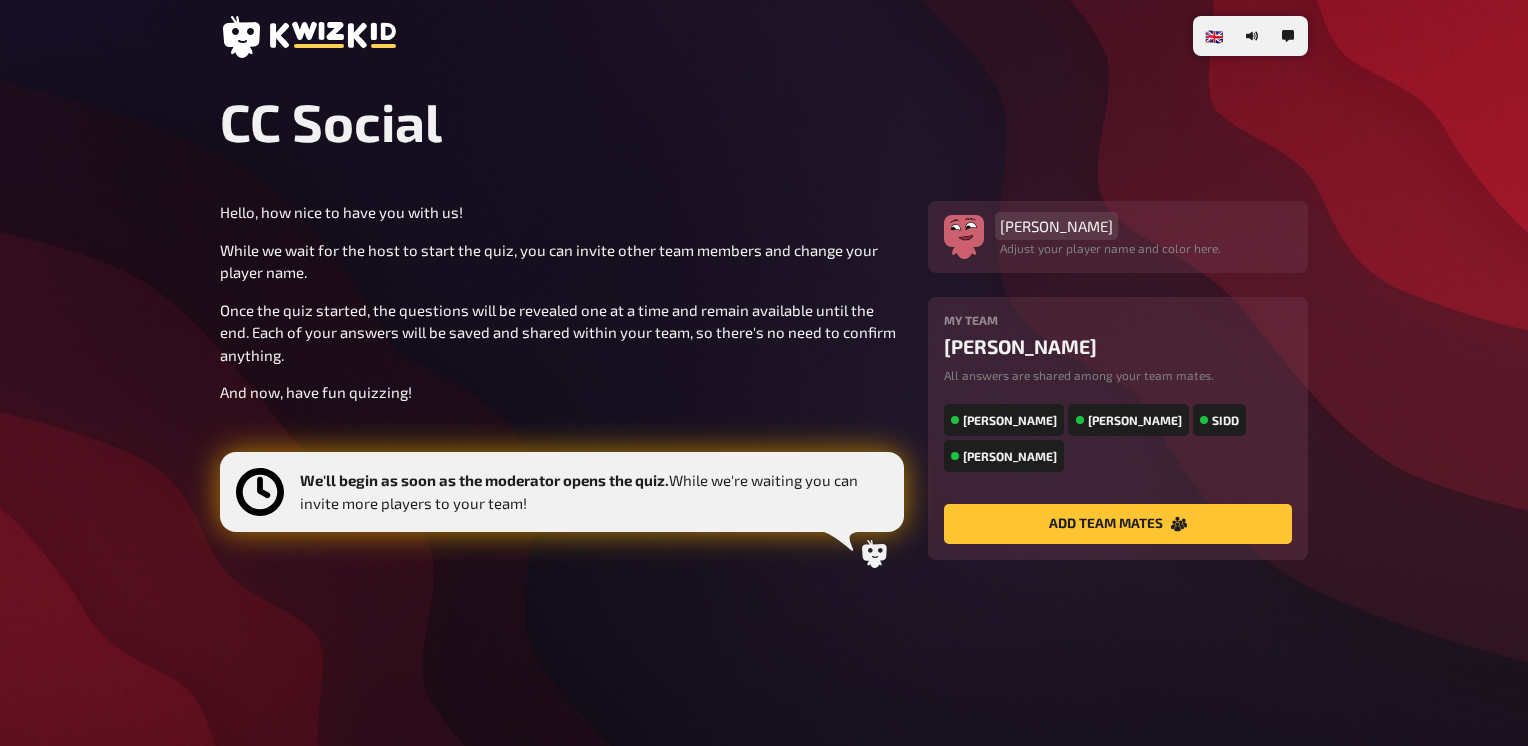 type 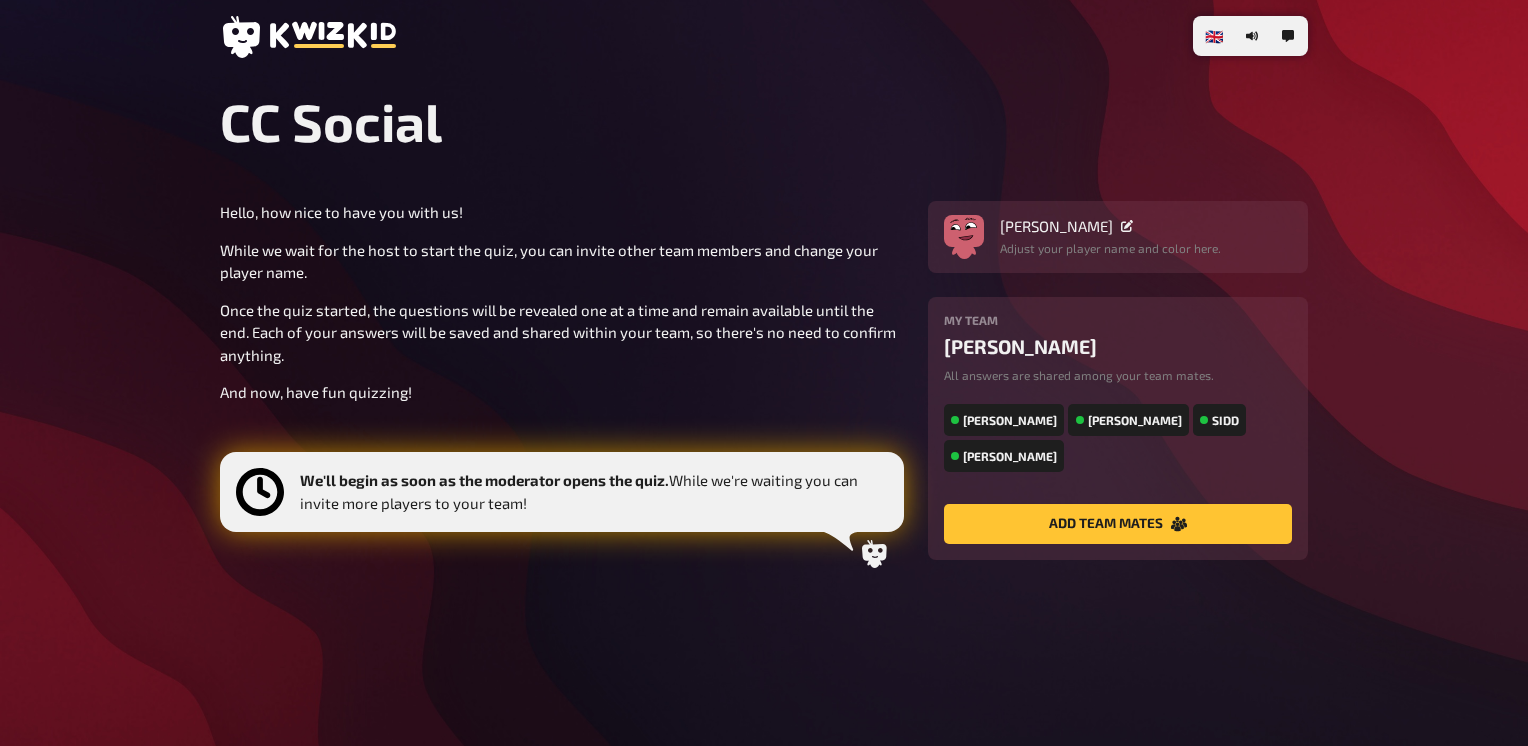 click on "🇩🇪 Deutsch 🇬🇧 English 🇳🇱 Nederlands CC Social Hello, how nice to have you with us! While we wait for the host to start the quiz, you can invite other team members and change your player name. Once the quiz started, the questions will be revealed one at a time and remain available until the end. Each of your answers will be saved and shared within your team, so there's no need to confirm anything. And now, have fun quizzing! We'll begin as soon as the moderator opens the quiz.
While we're waiting you can invite more players to your team! [PERSON_NAME] your player name and color here. My team [PERSON_NAME] All answers are shared among your team mates. [PERSON_NAME] [PERSON_NAME] [PERSON_NAME] add team mates" at bounding box center [764, 373] 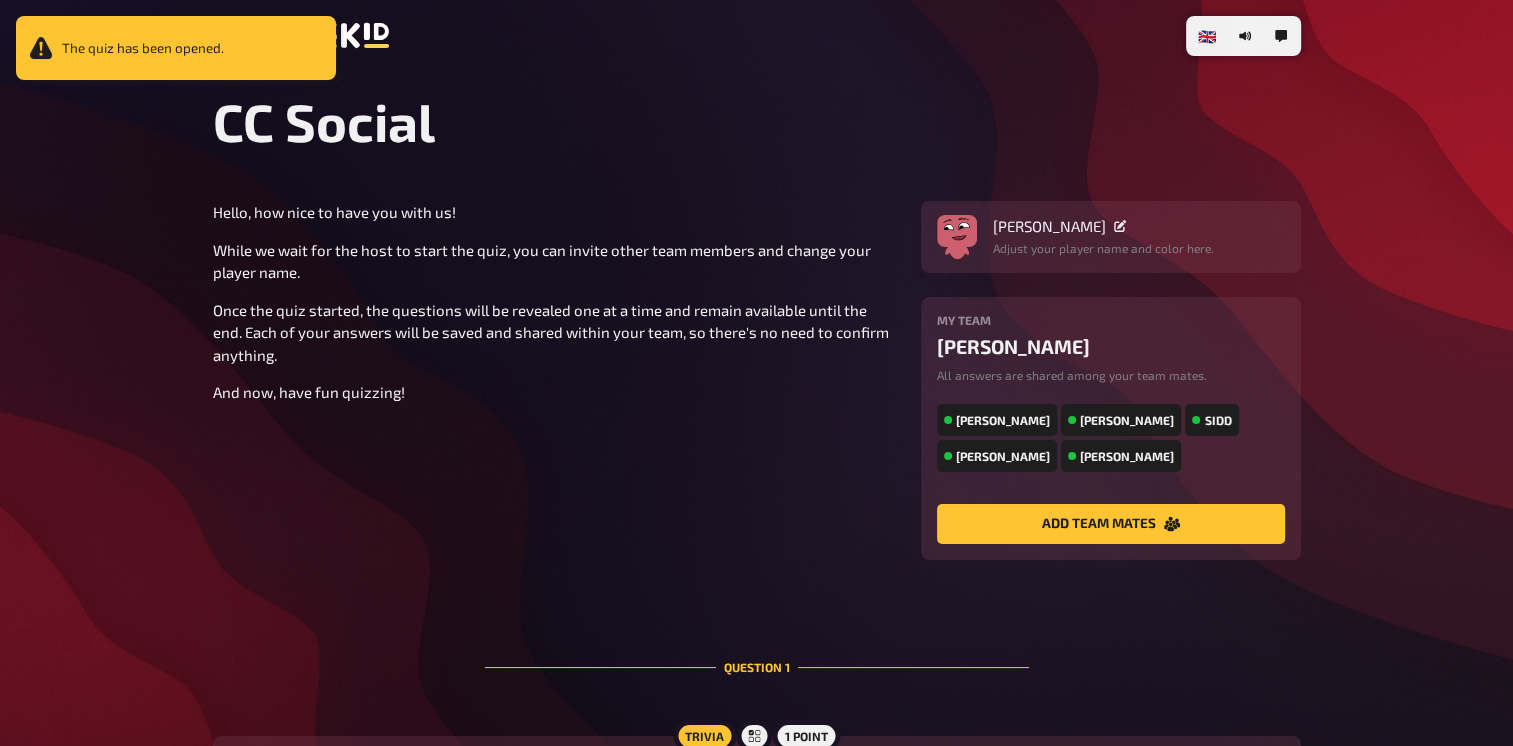scroll, scrollTop: 411, scrollLeft: 0, axis: vertical 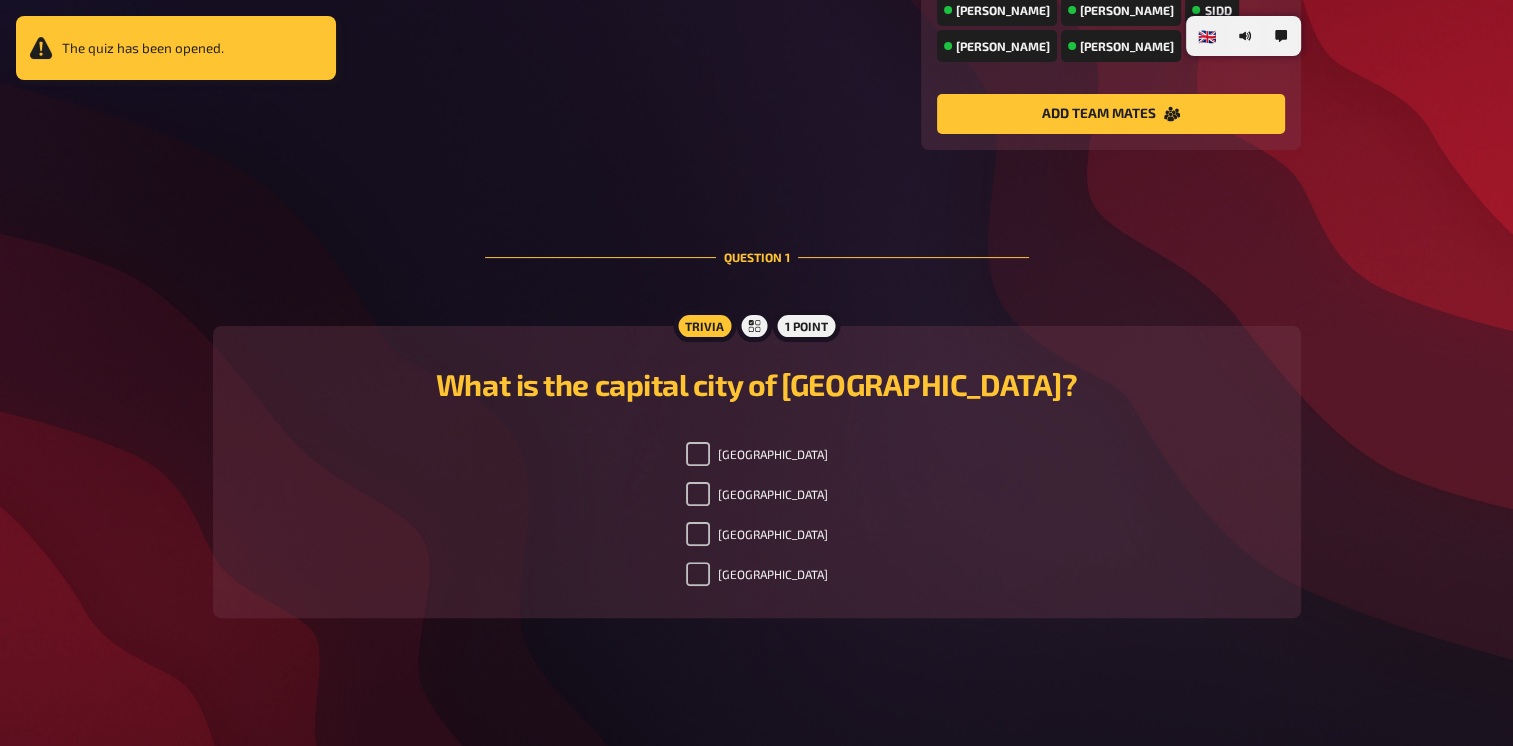 checkbox on "true" 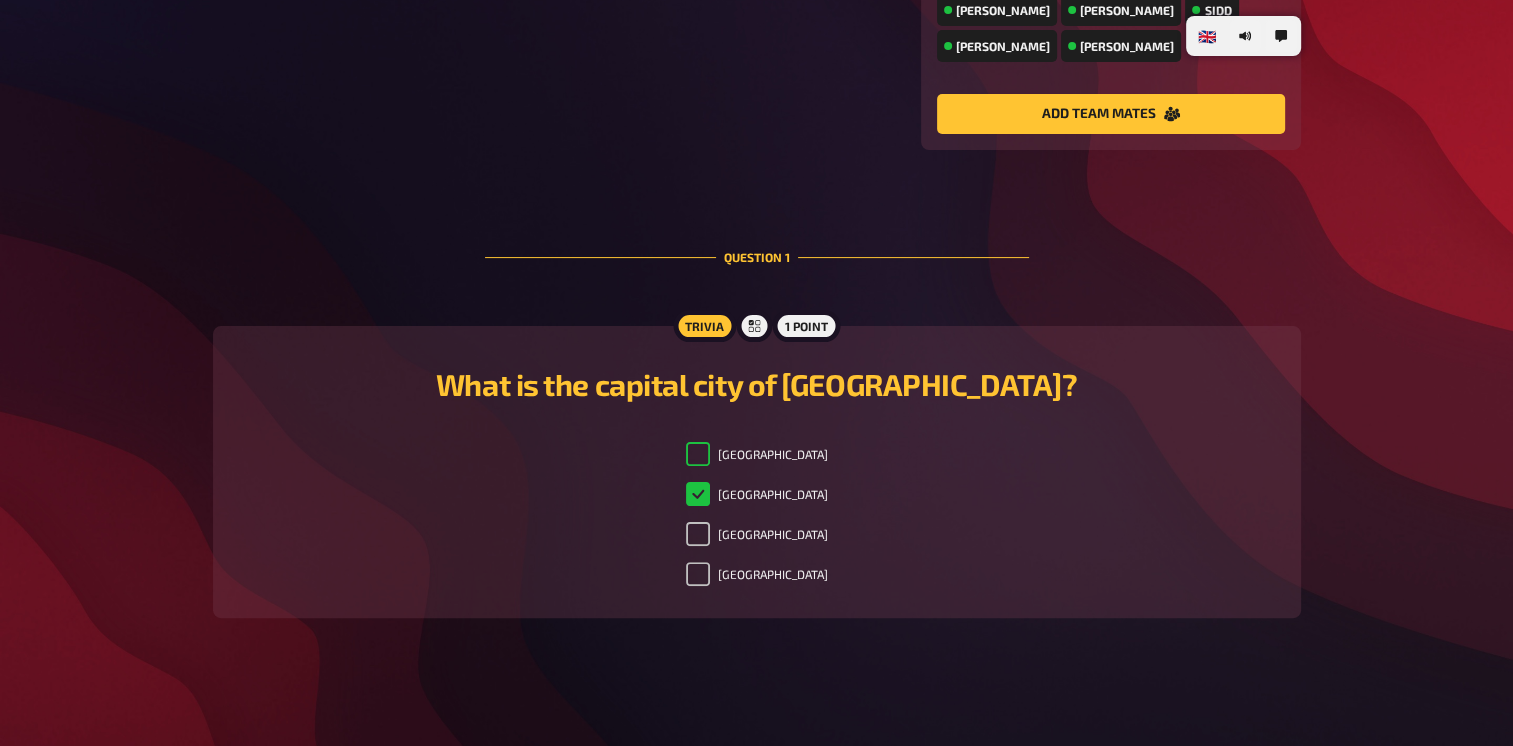 checkbox on "true" 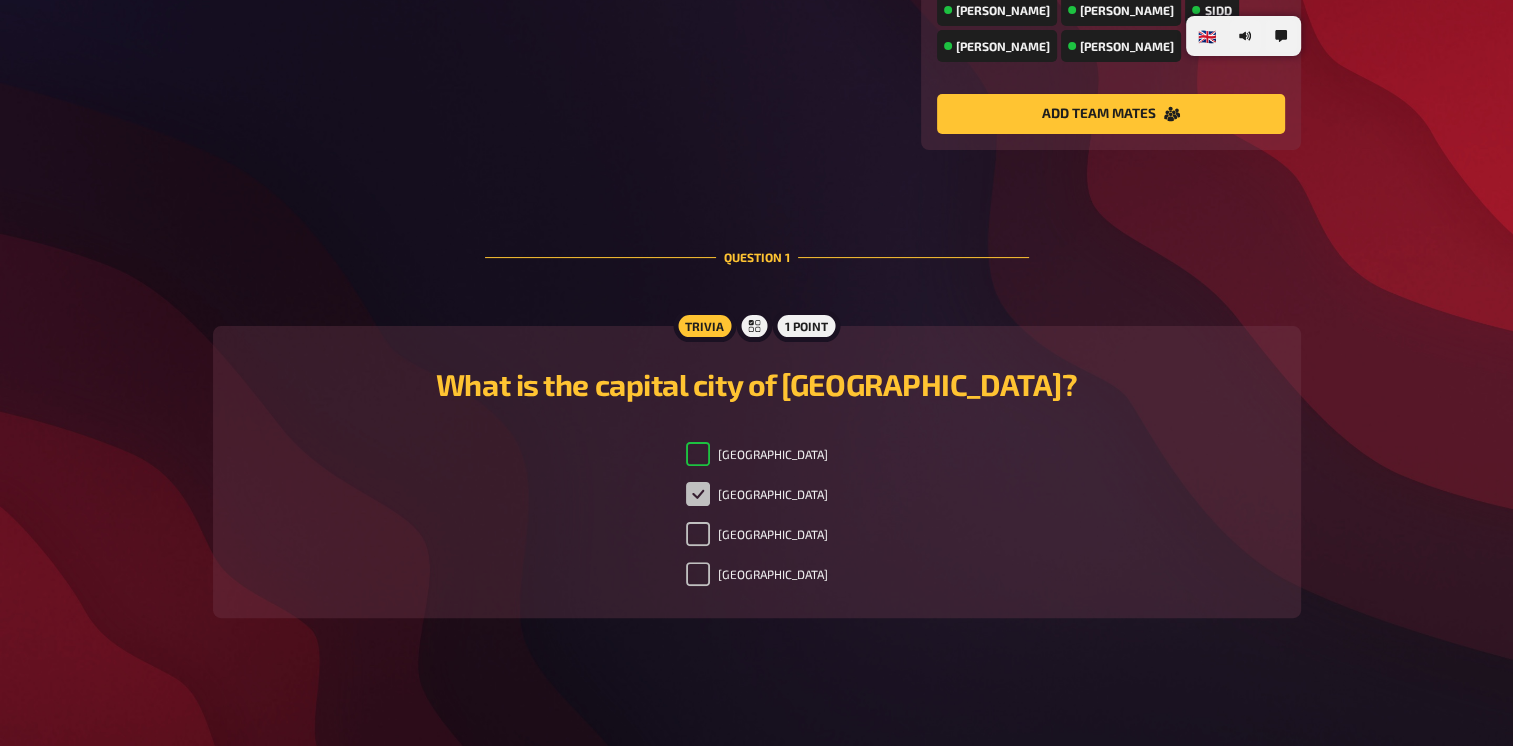 checkbox on "false" 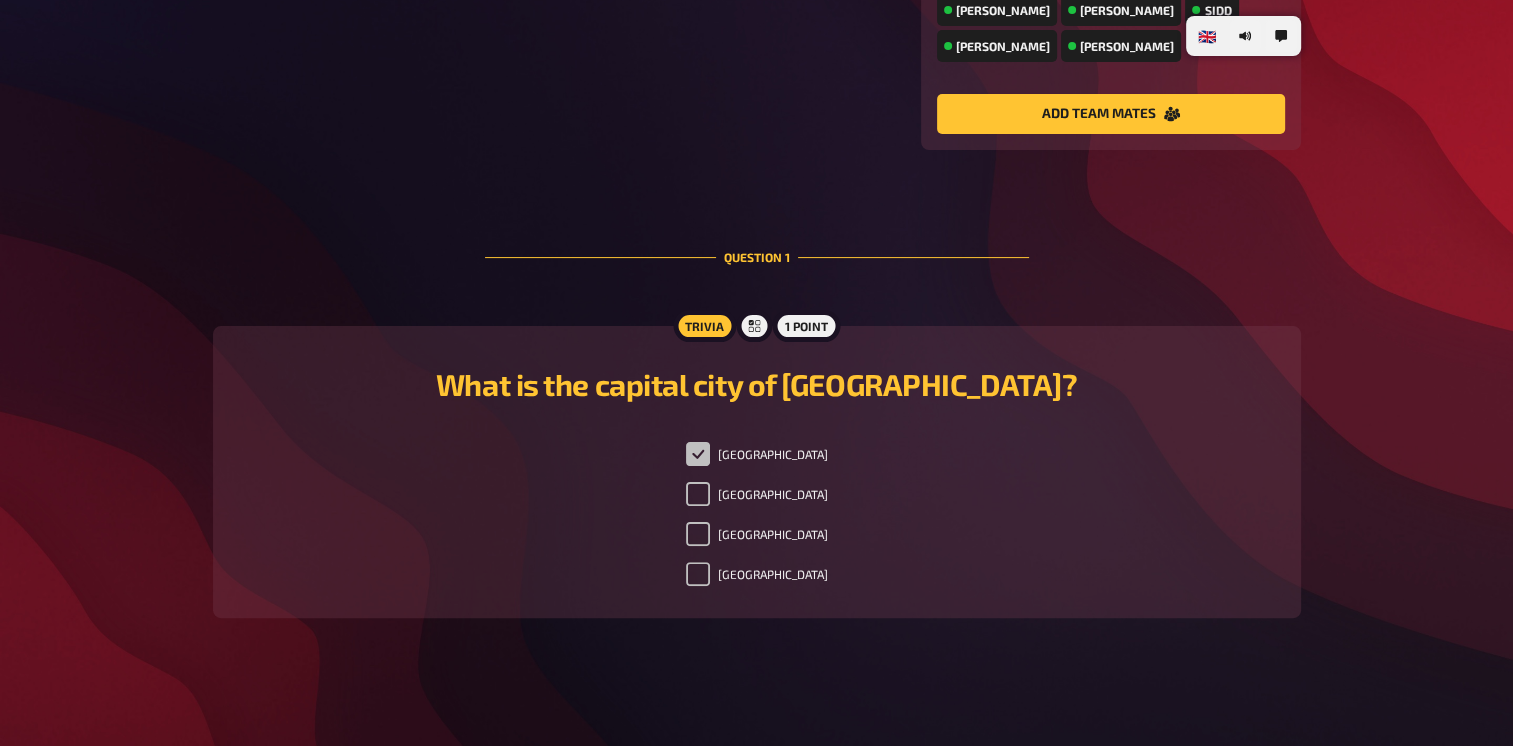 checkbox on "false" 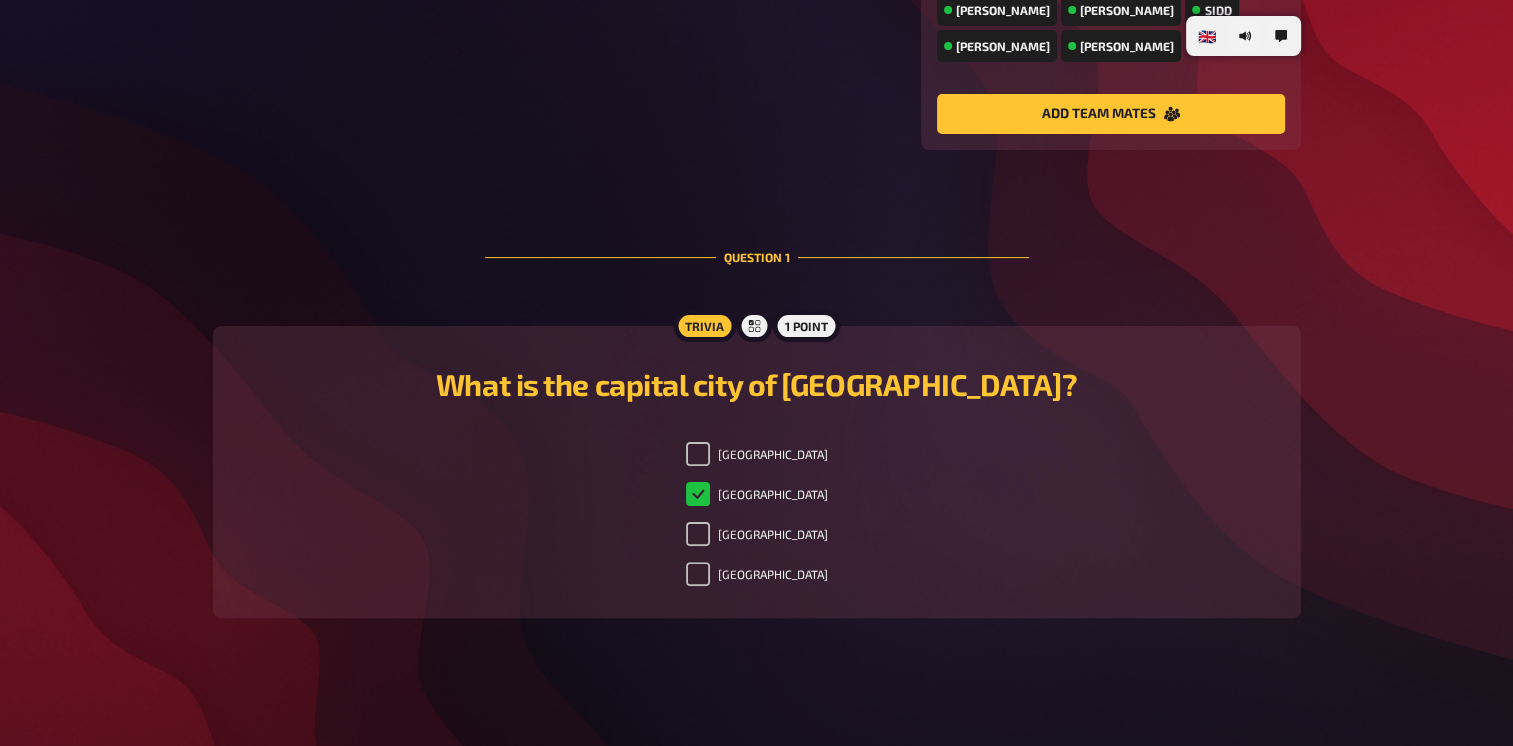 click on "[GEOGRAPHIC_DATA]" at bounding box center [757, 494] 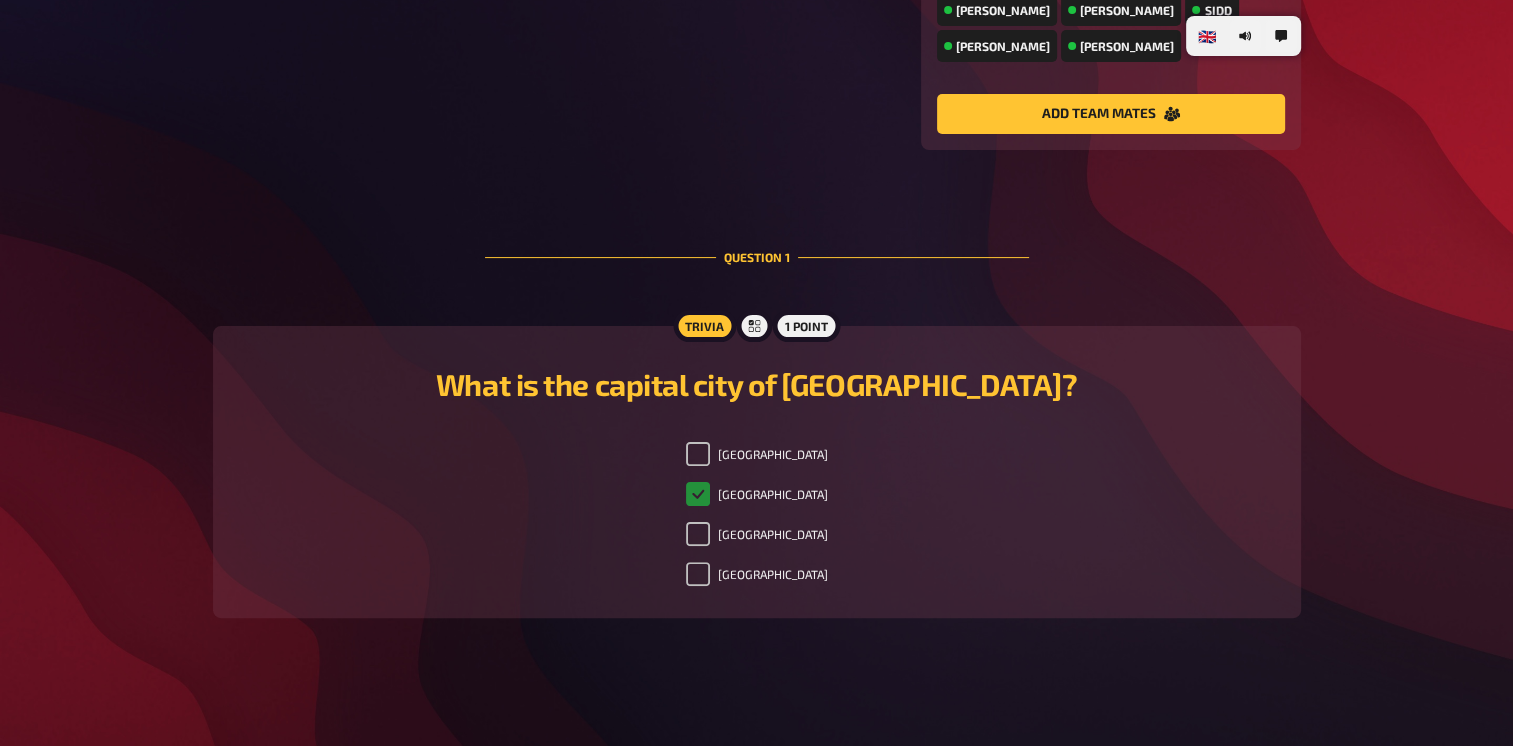 checkbox on "true" 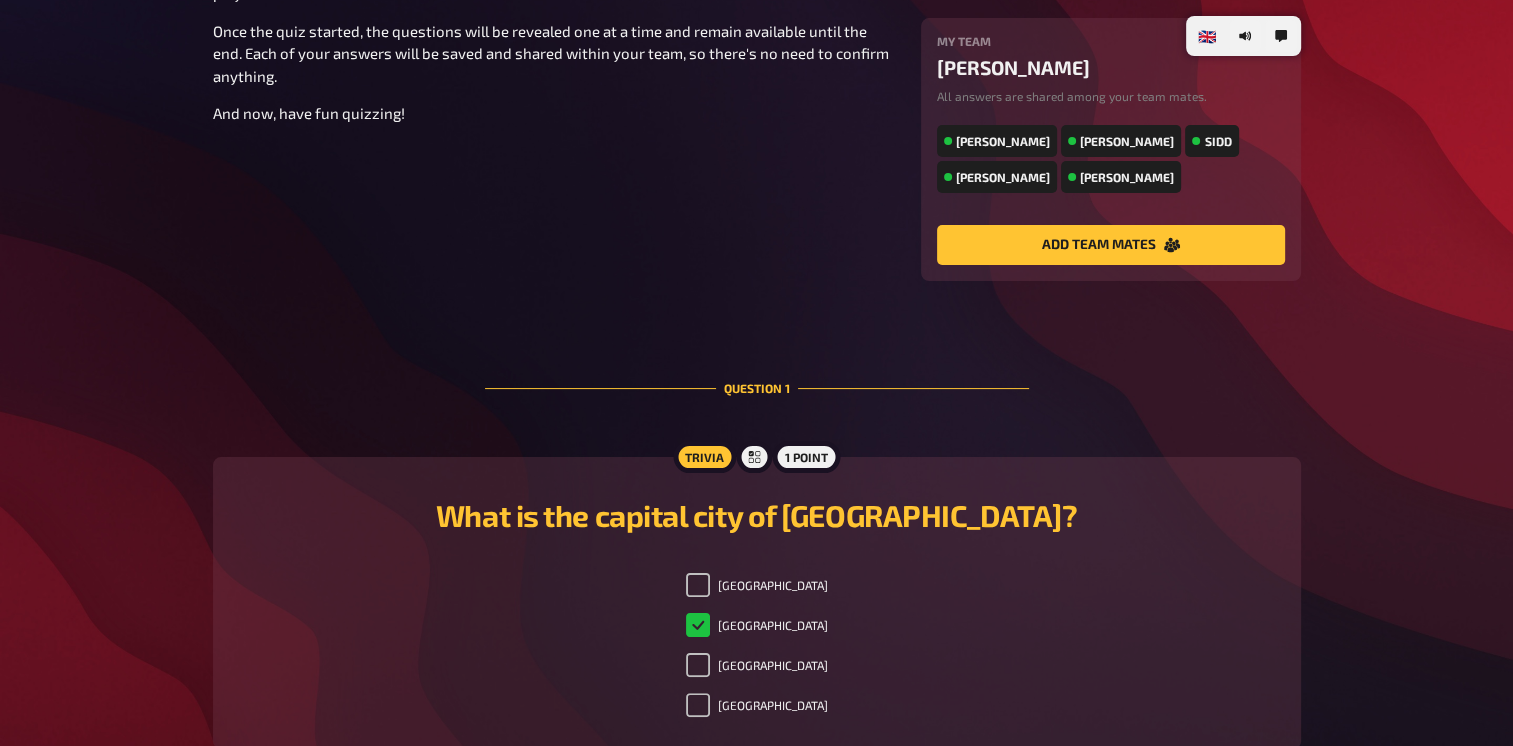 scroll, scrollTop: 372, scrollLeft: 0, axis: vertical 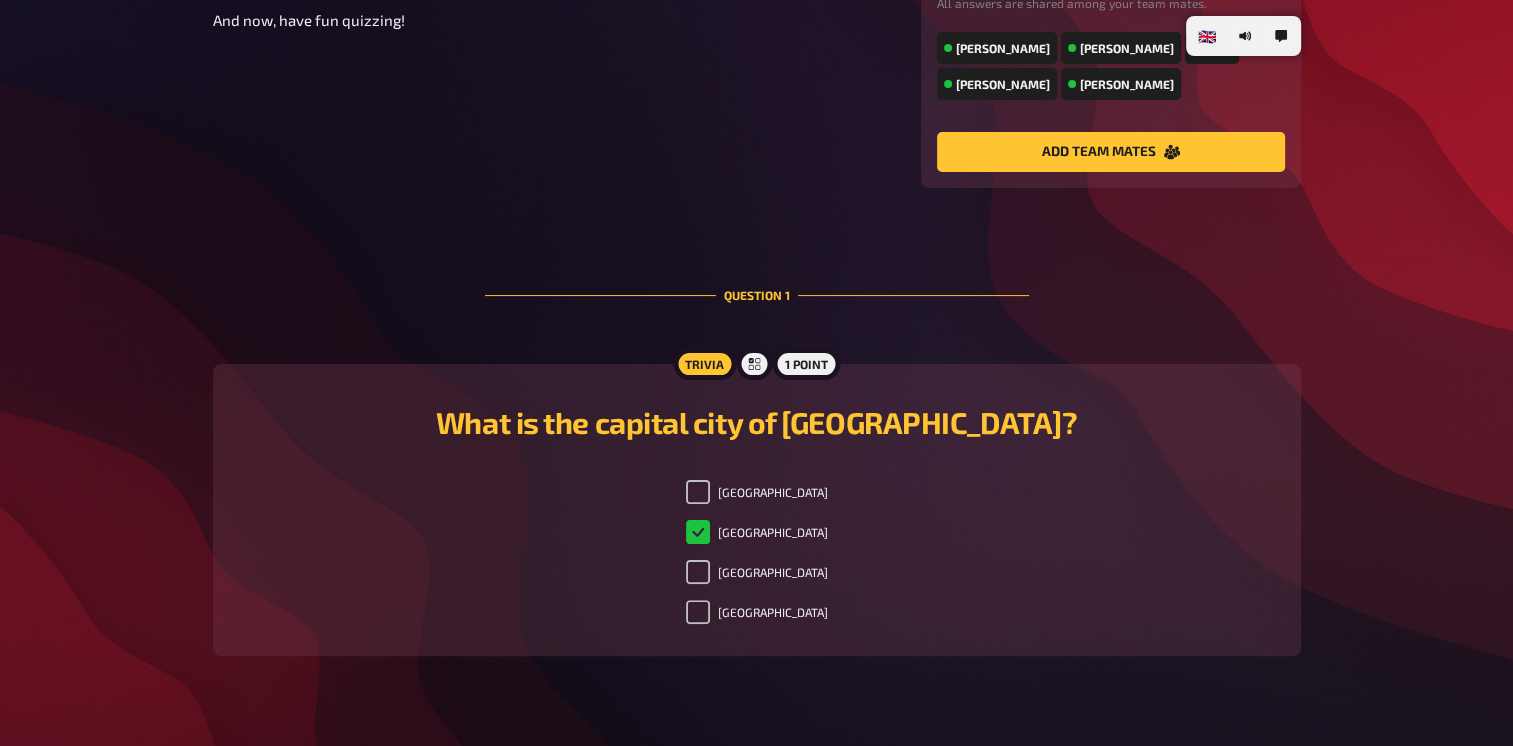 click on "1 point" at bounding box center (806, 364) 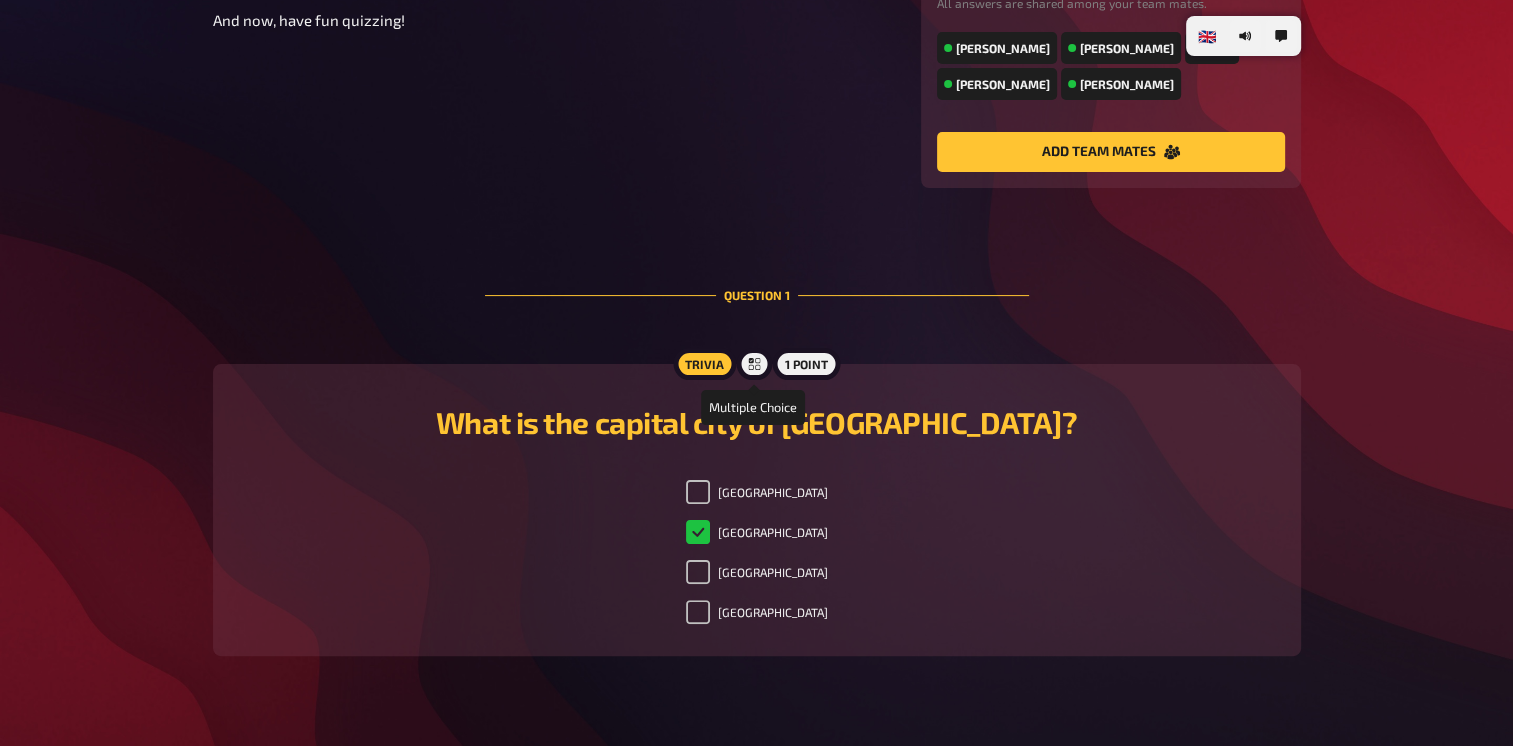 click 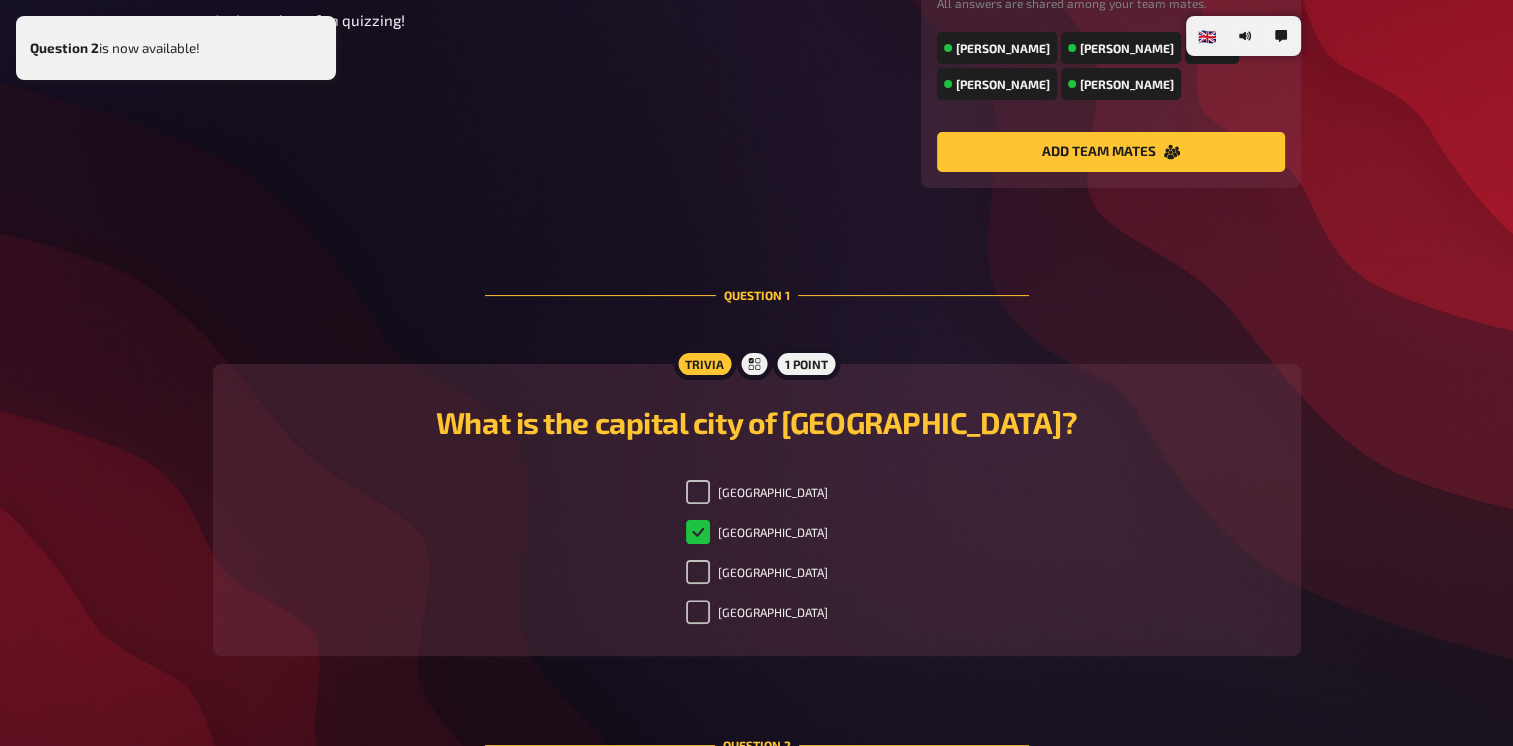 checkbox on "true" 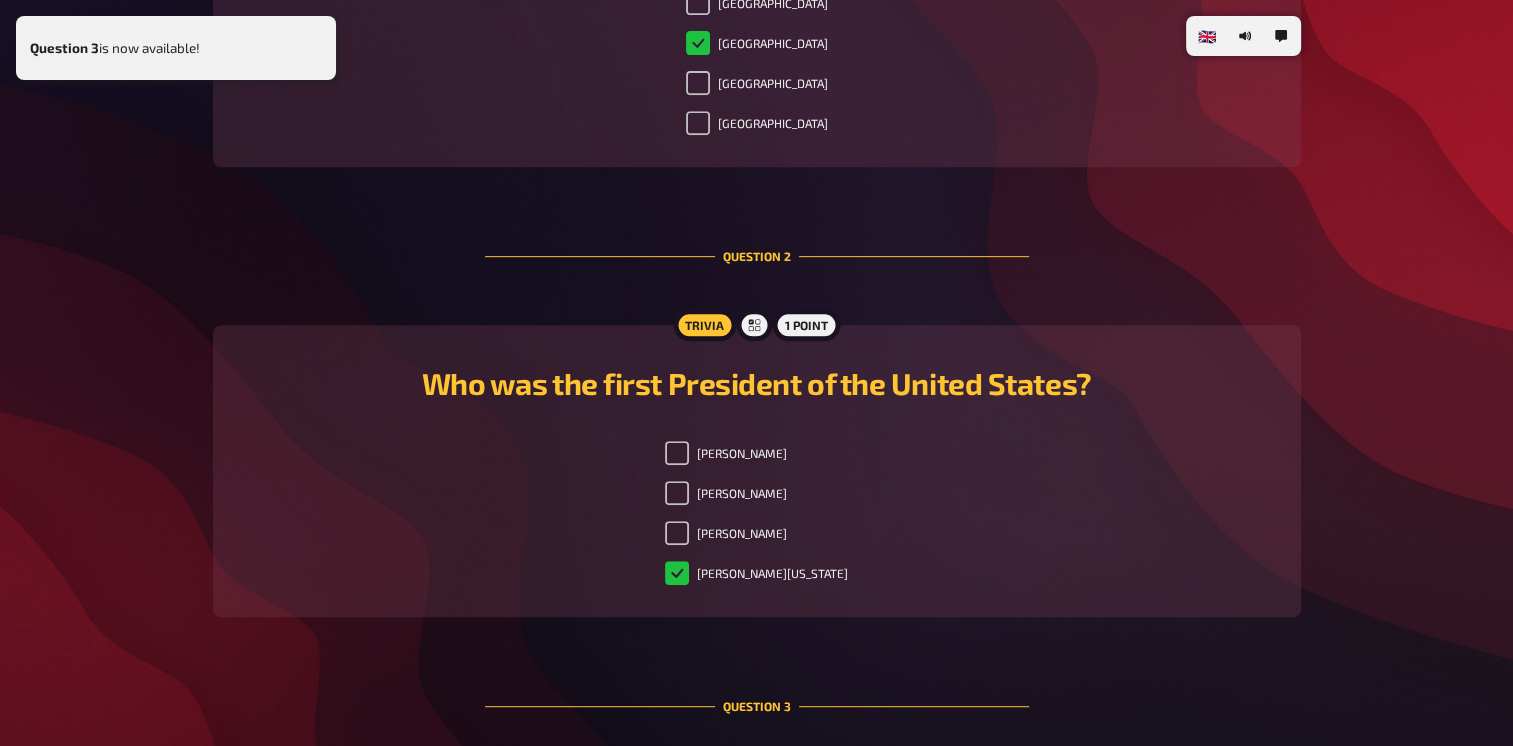 scroll, scrollTop: 1312, scrollLeft: 0, axis: vertical 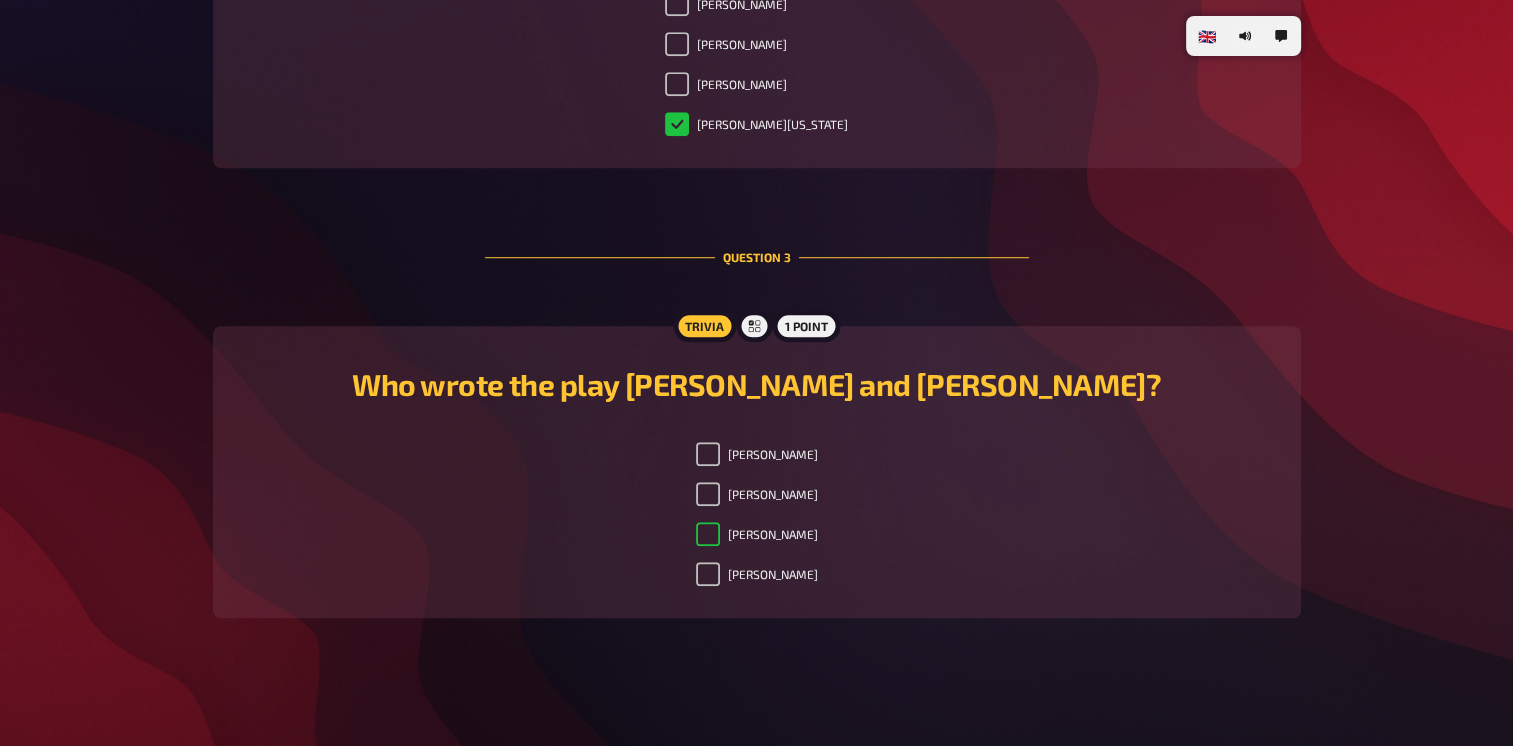 checkbox on "true" 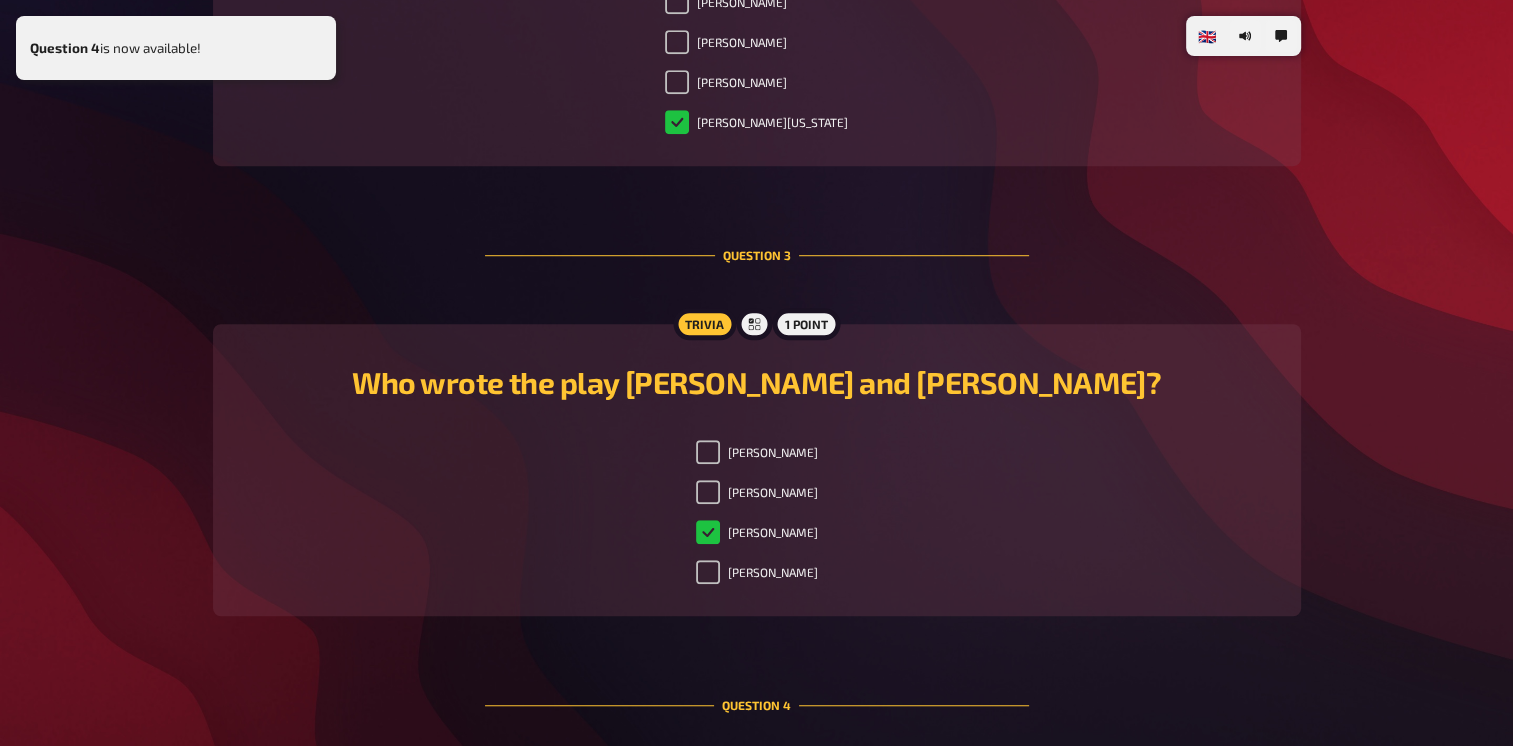 scroll, scrollTop: 1762, scrollLeft: 0, axis: vertical 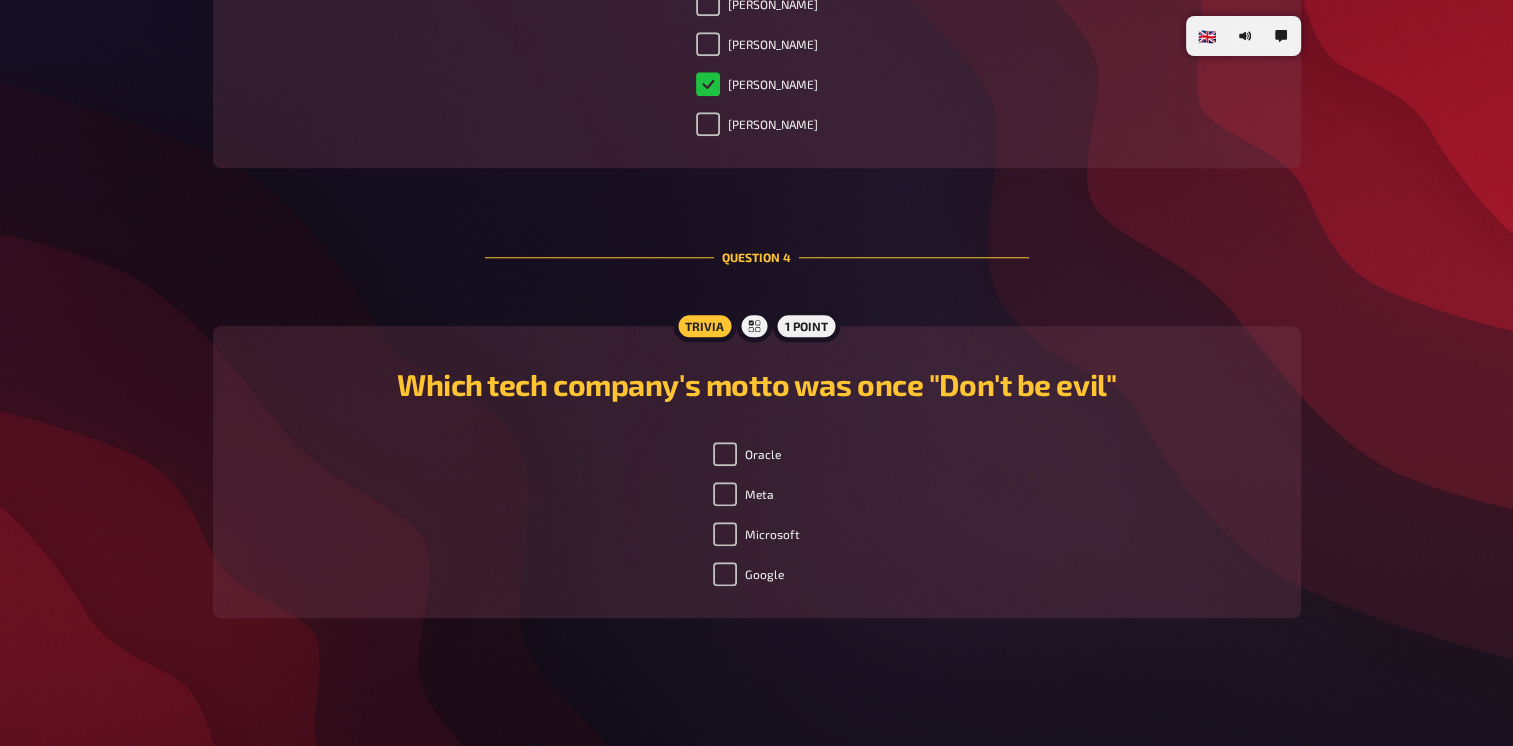 checkbox on "true" 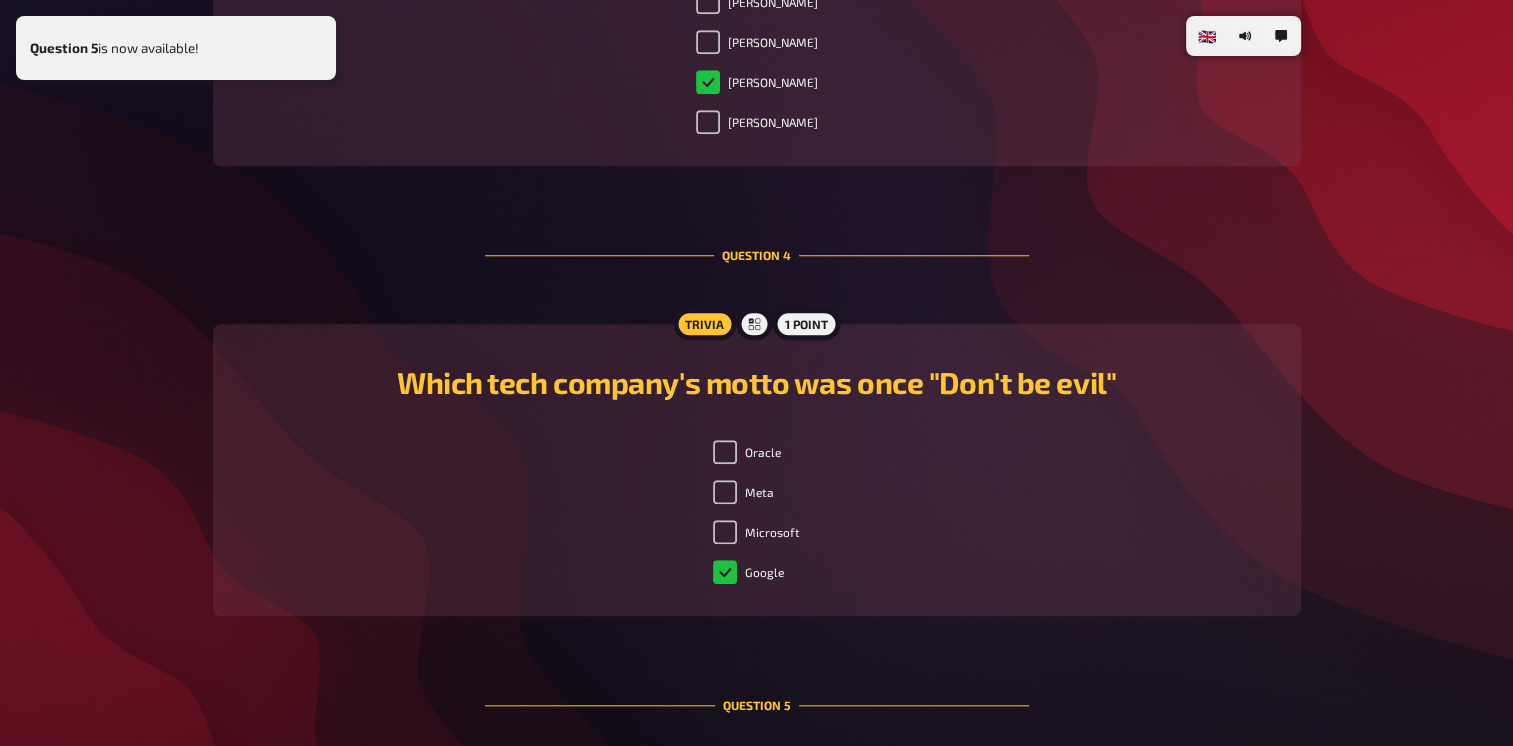 scroll, scrollTop: 2248, scrollLeft: 0, axis: vertical 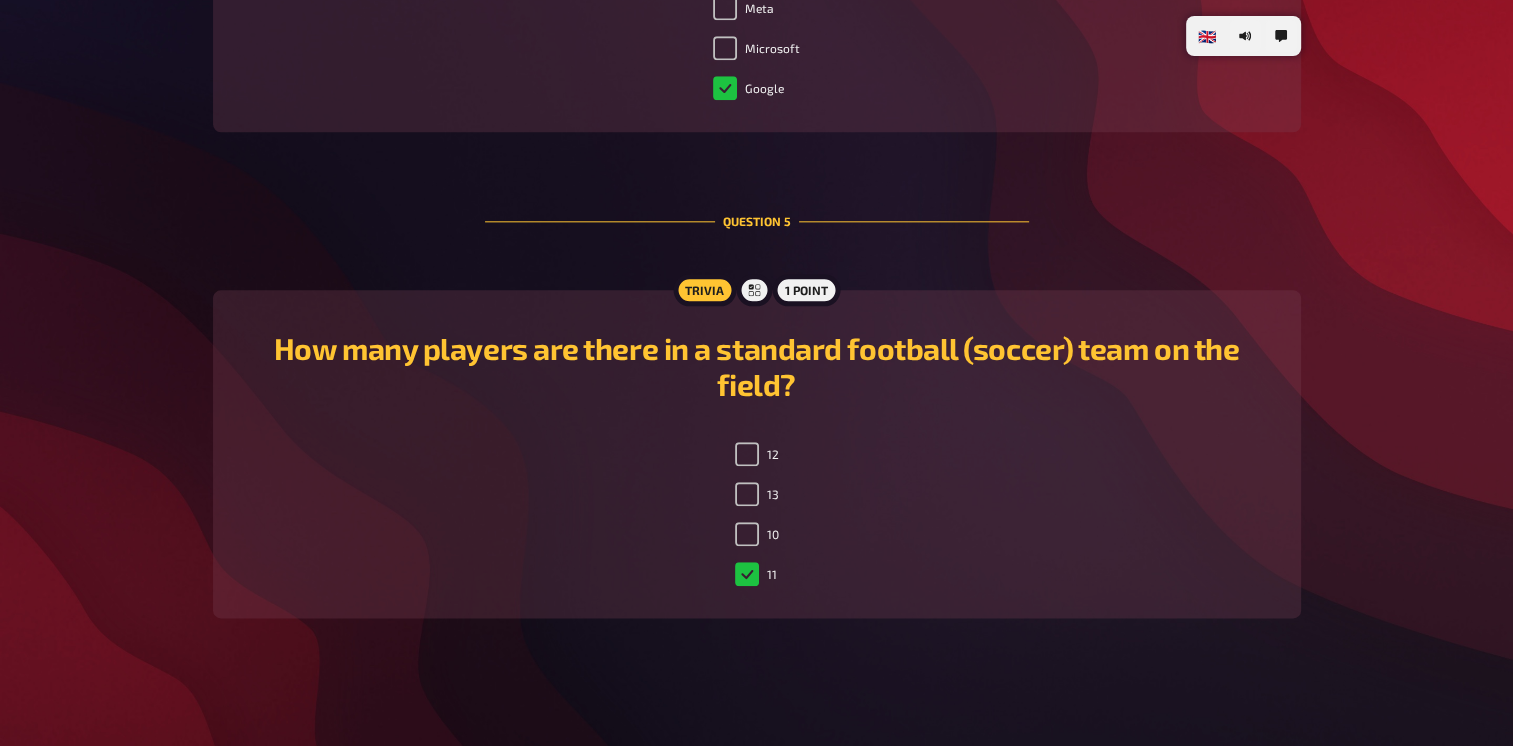 click on "11" at bounding box center (756, 574) 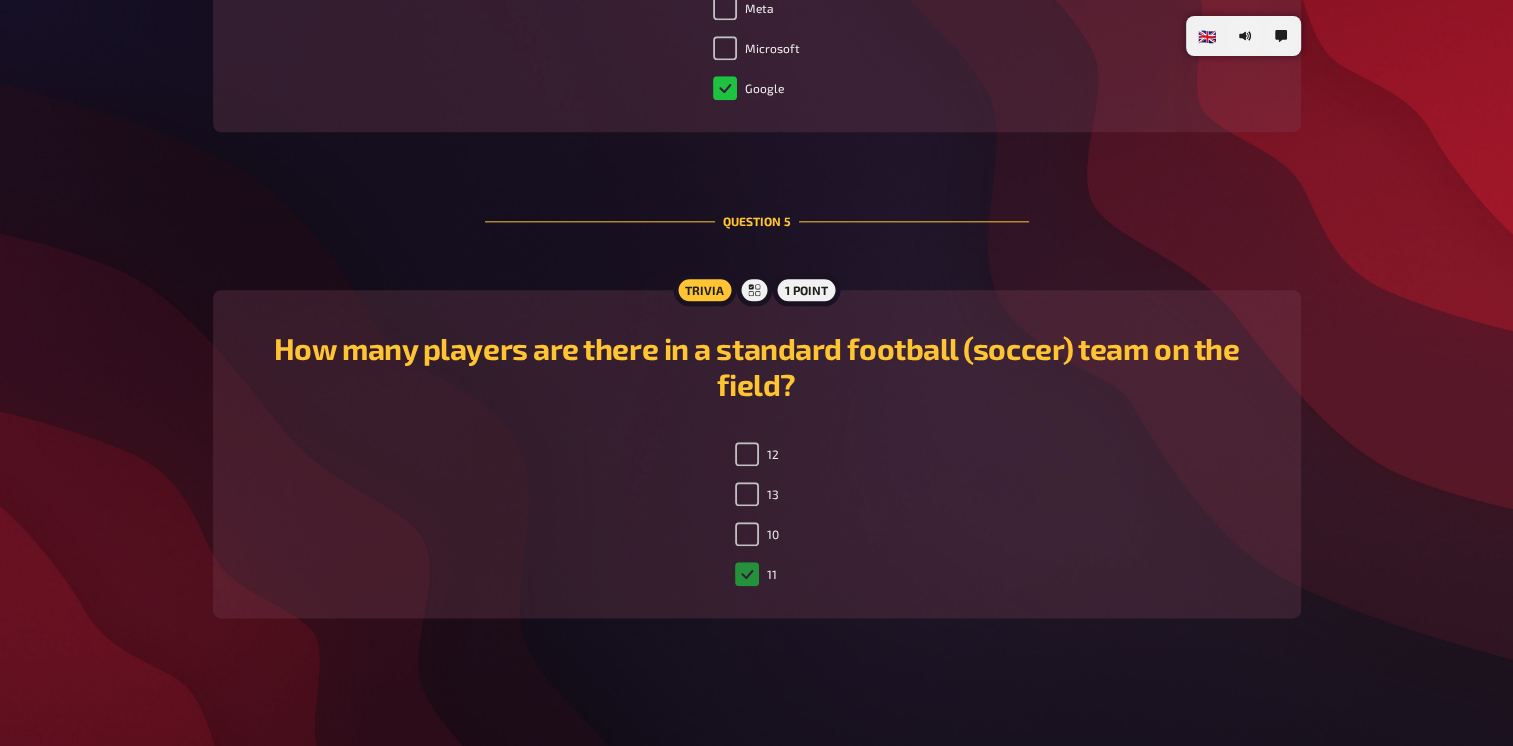 click on "11" at bounding box center [747, 574] 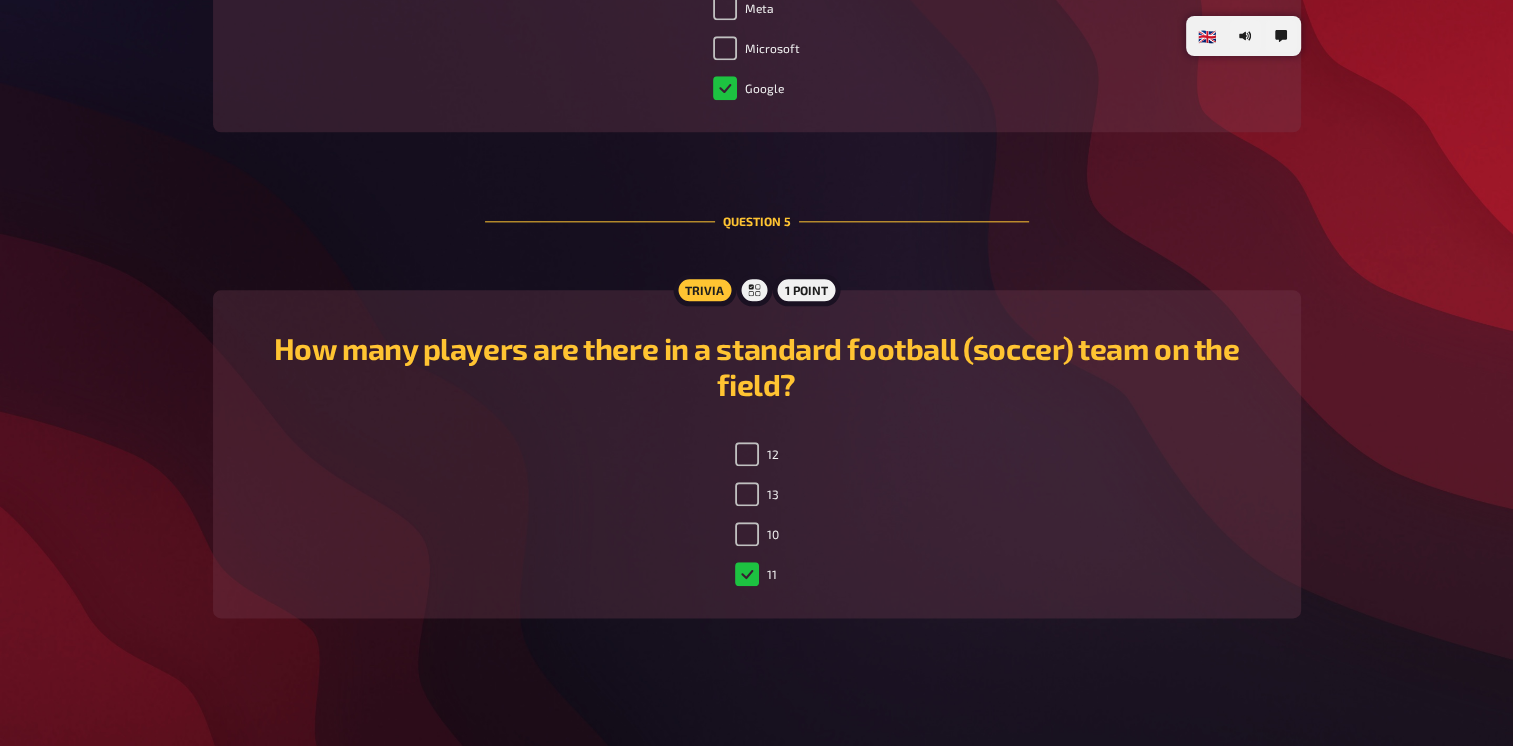 checkbox on "true" 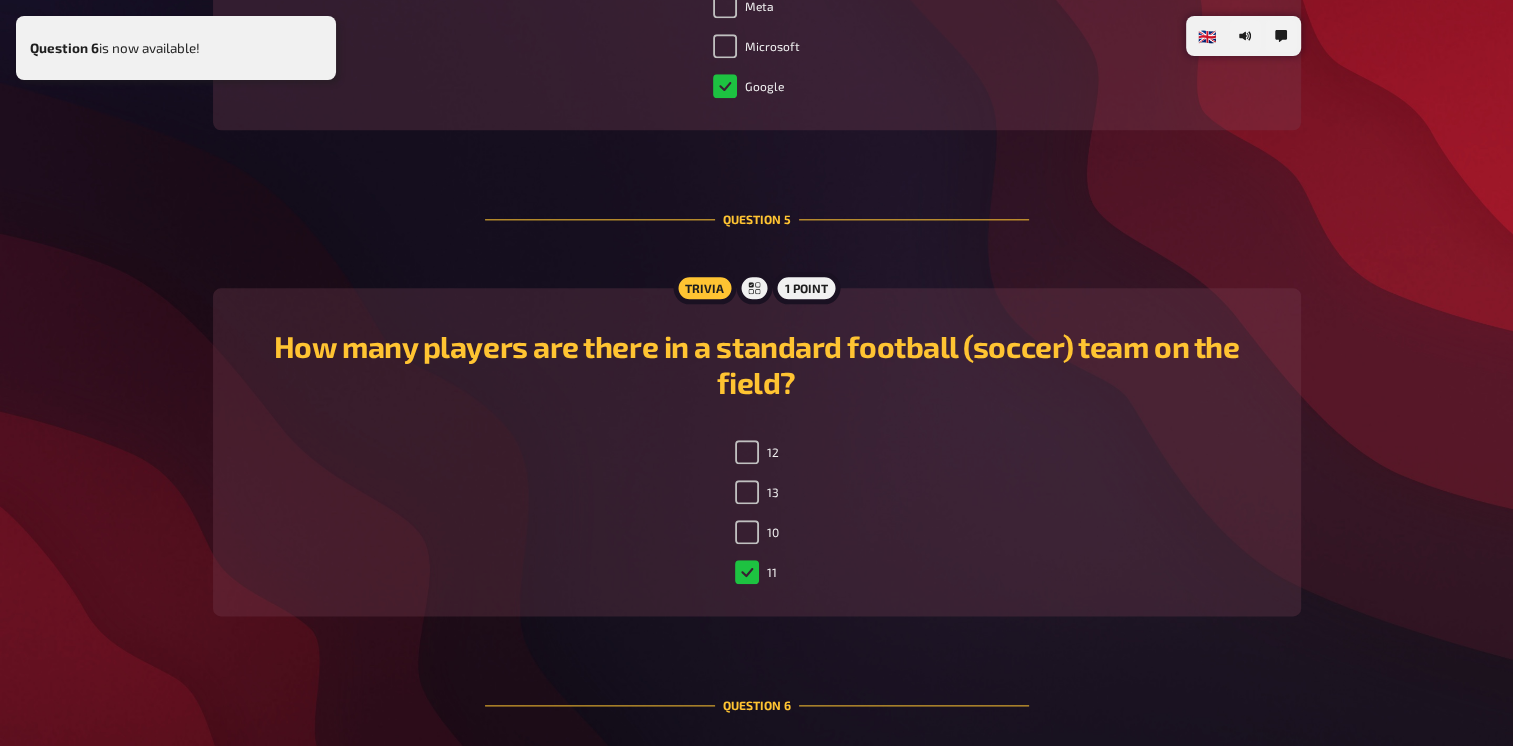 scroll, scrollTop: 2699, scrollLeft: 0, axis: vertical 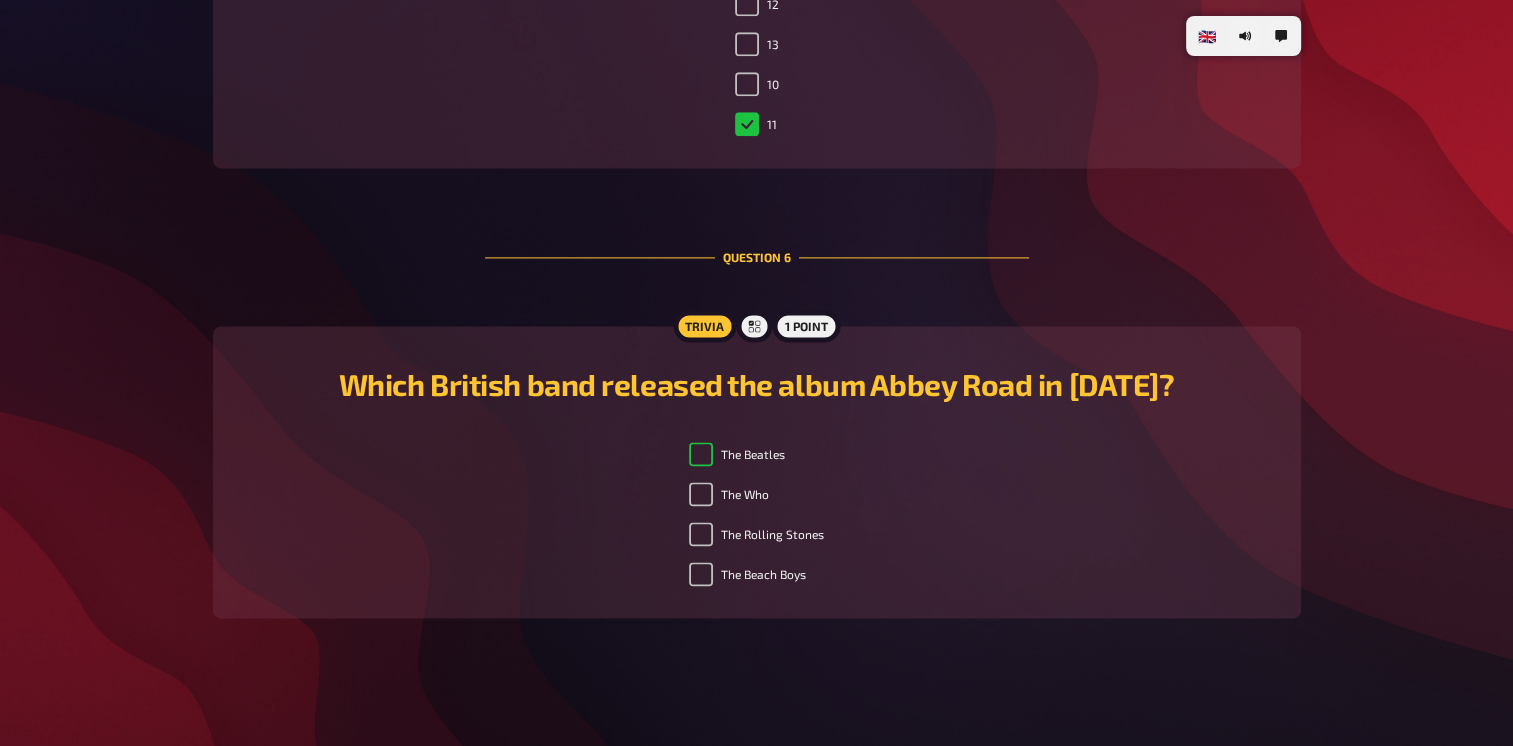 checkbox on "true" 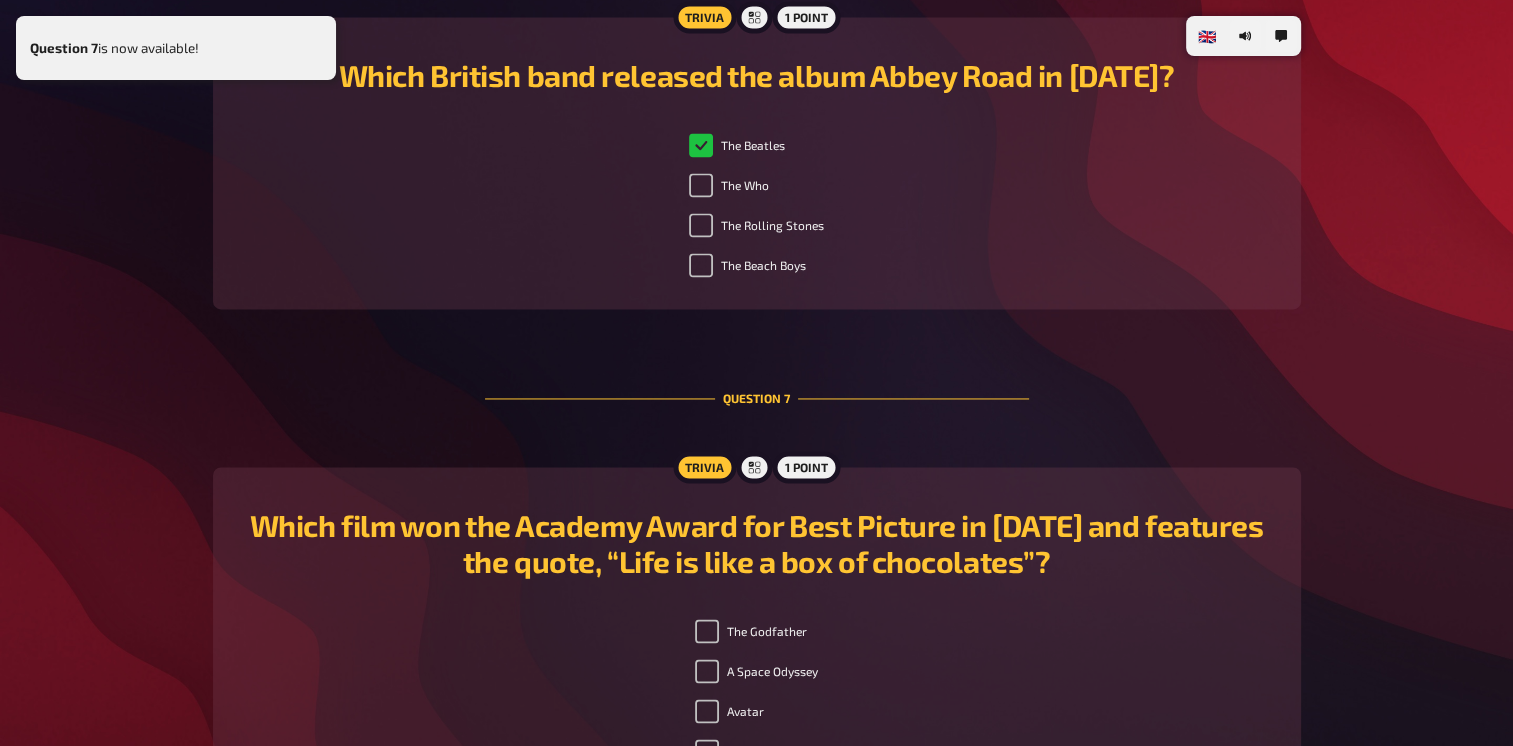 scroll, scrollTop: 3185, scrollLeft: 0, axis: vertical 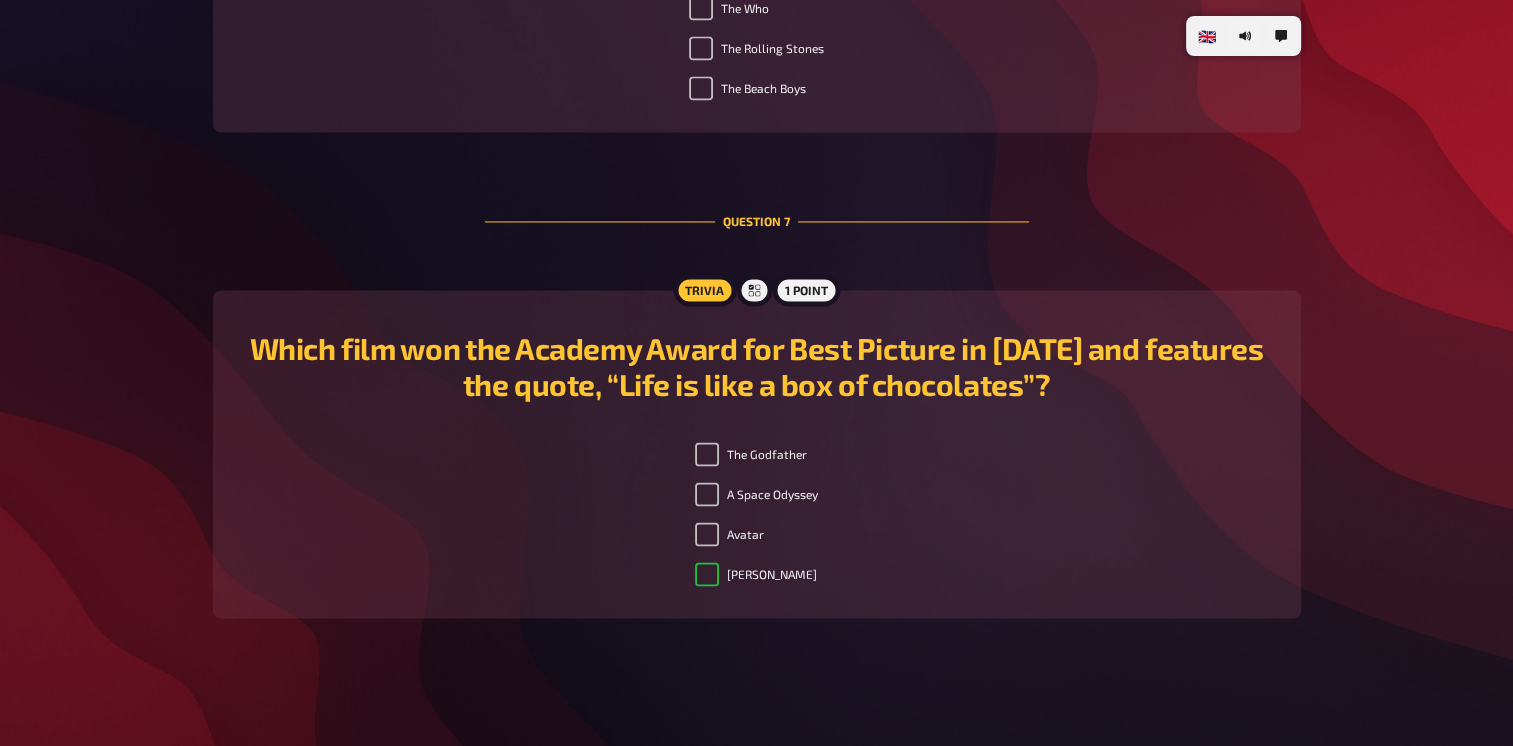 checkbox on "true" 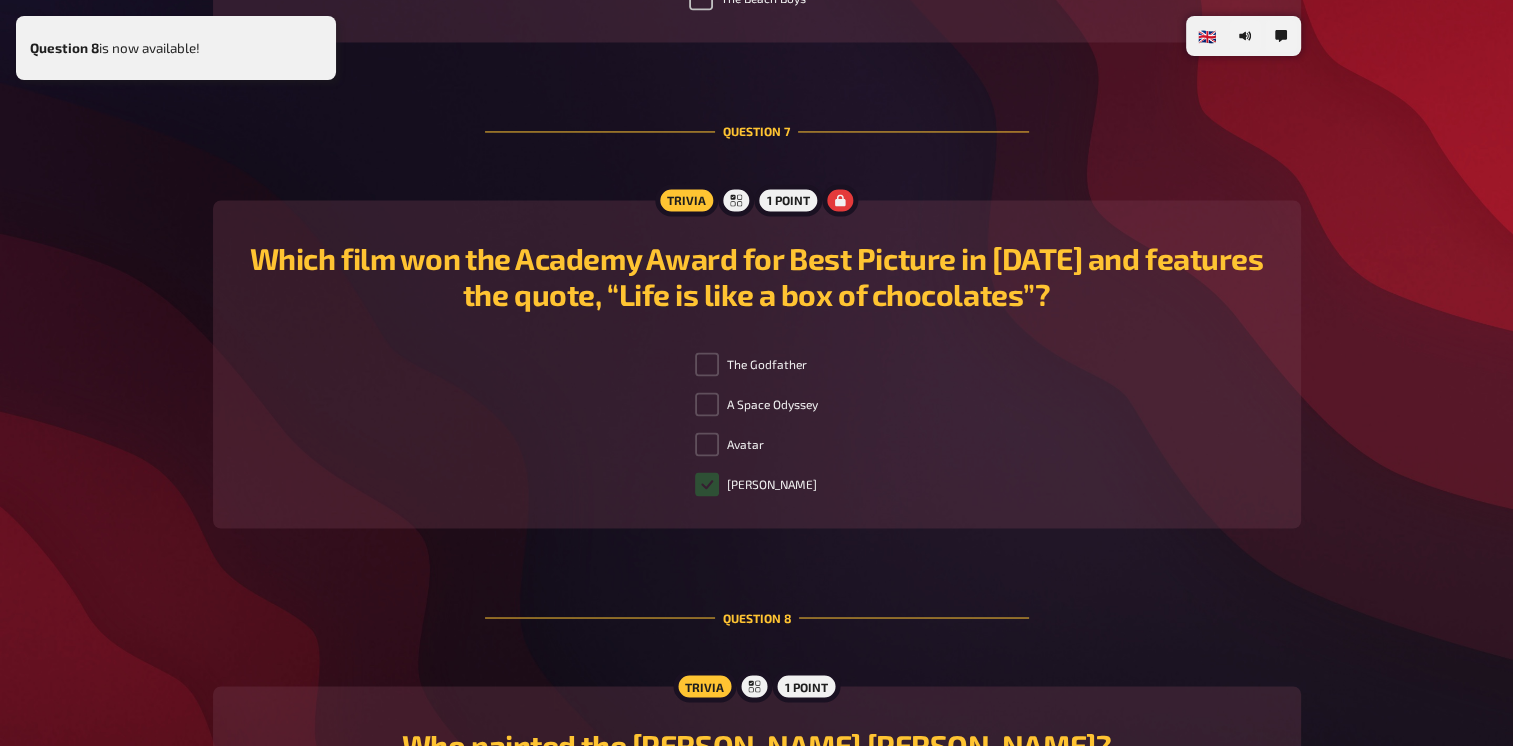scroll, scrollTop: 3636, scrollLeft: 0, axis: vertical 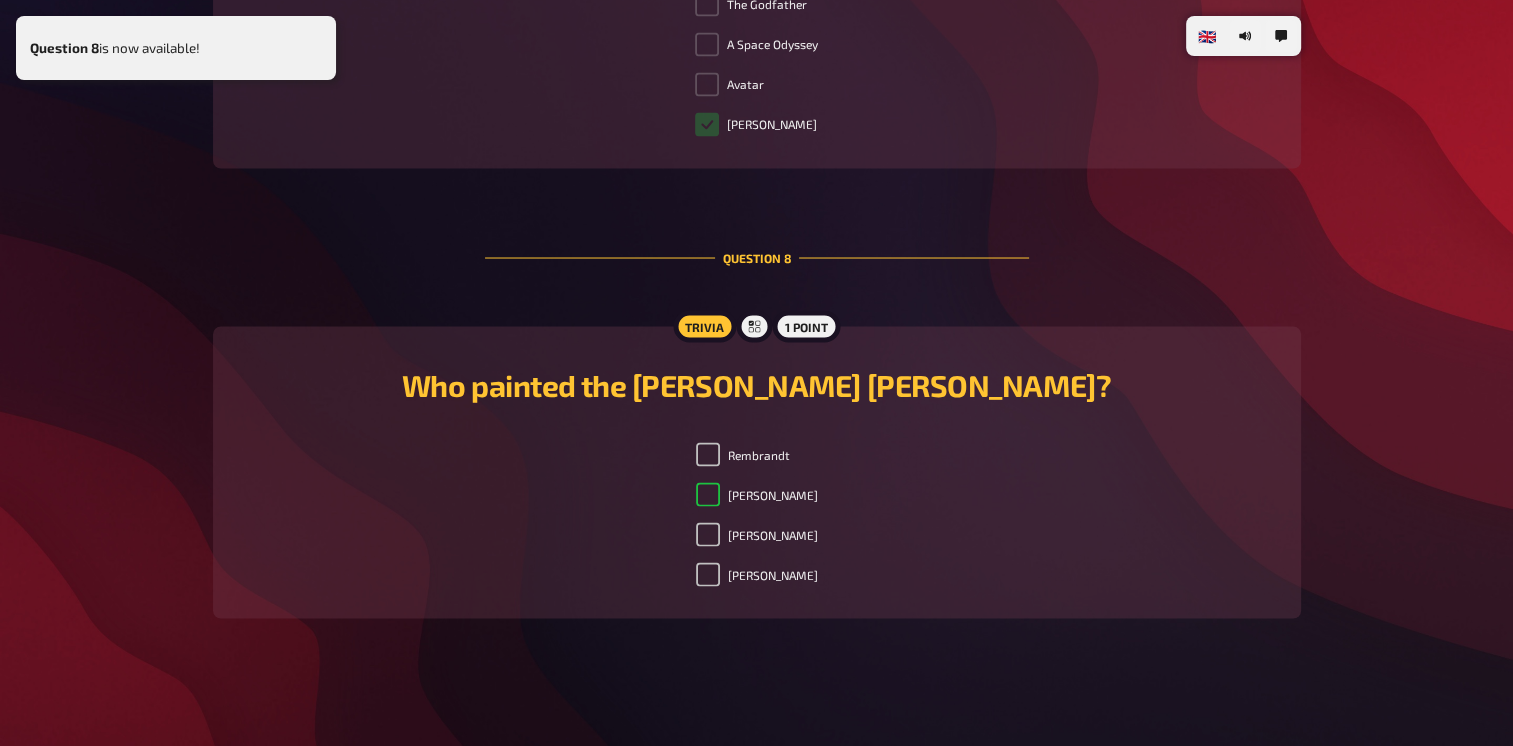 checkbox on "true" 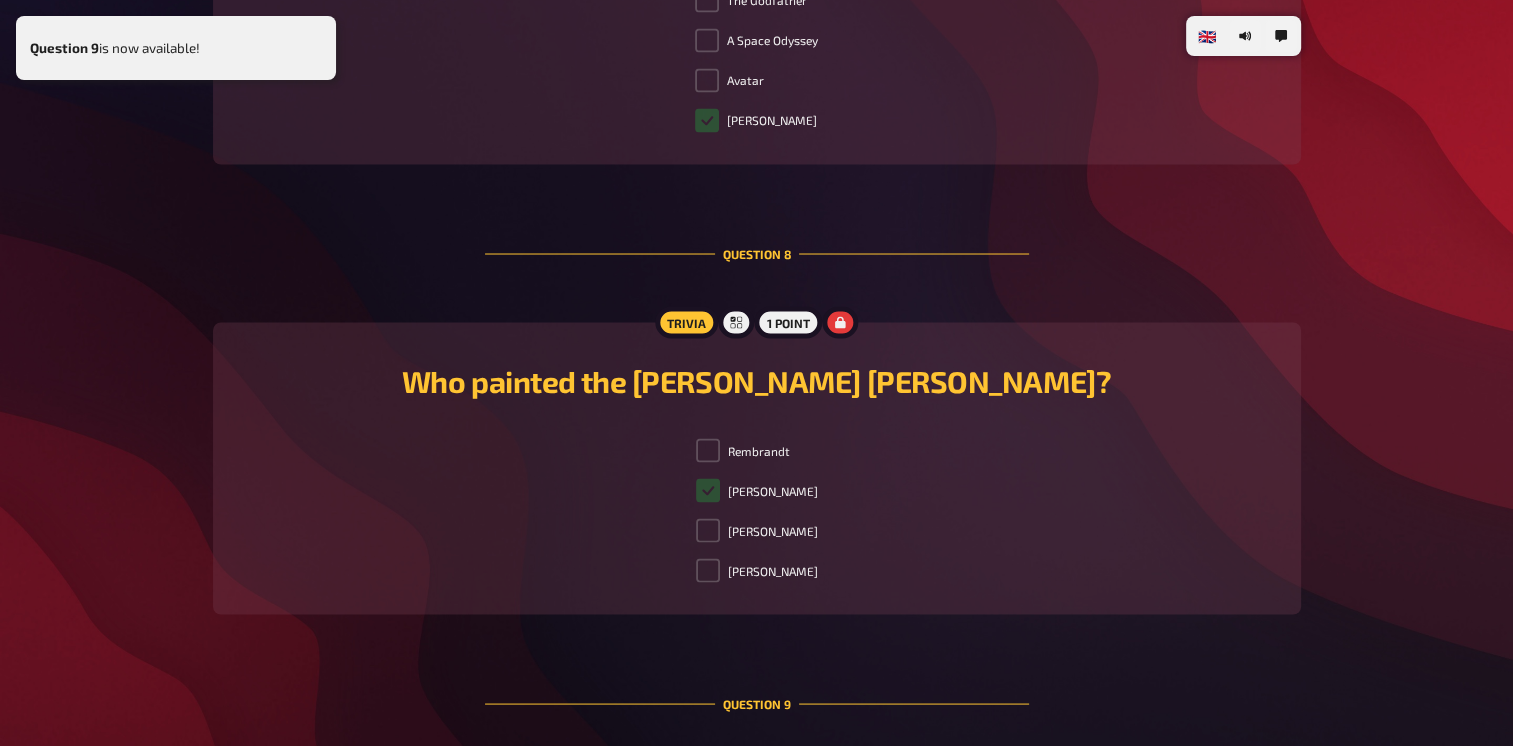 scroll, scrollTop: 4086, scrollLeft: 0, axis: vertical 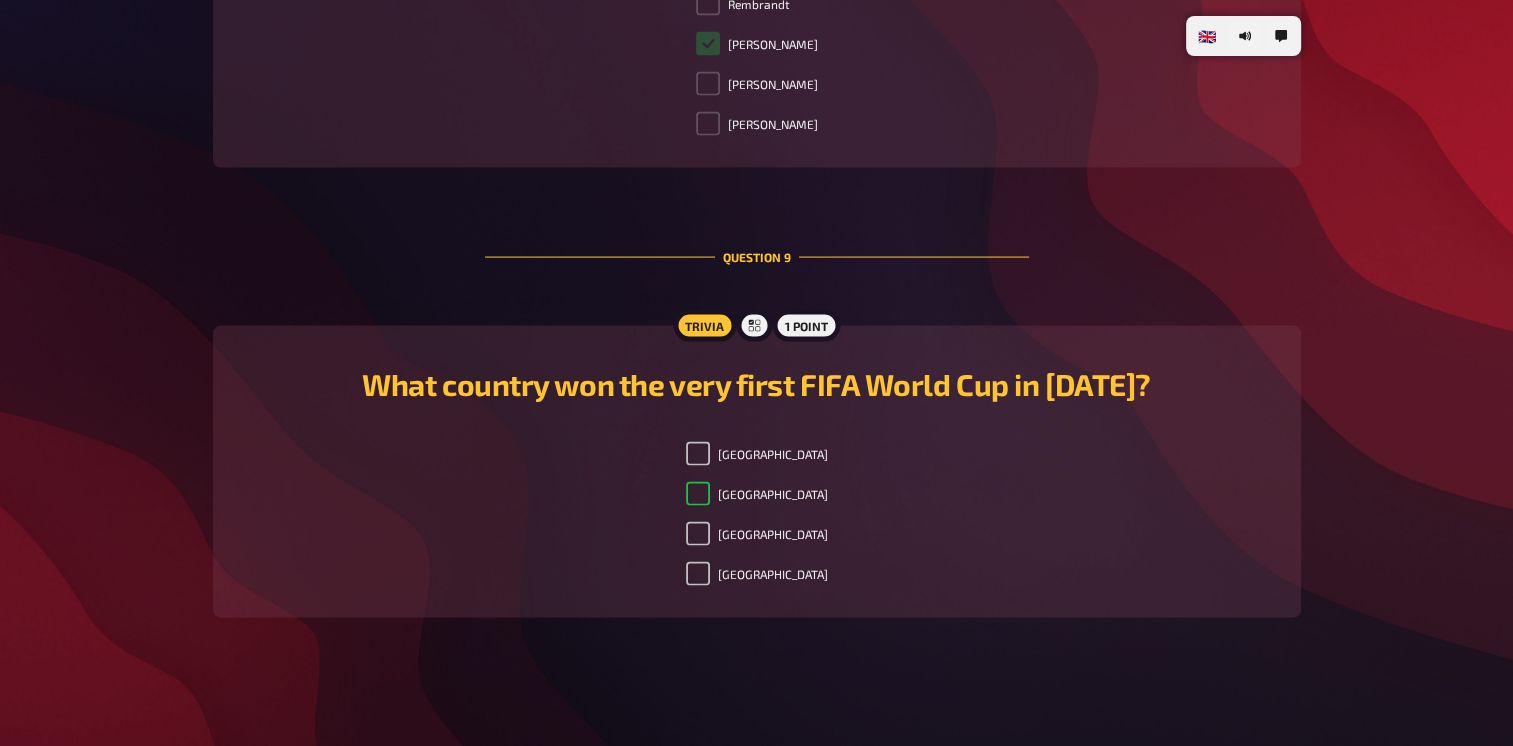 checkbox on "true" 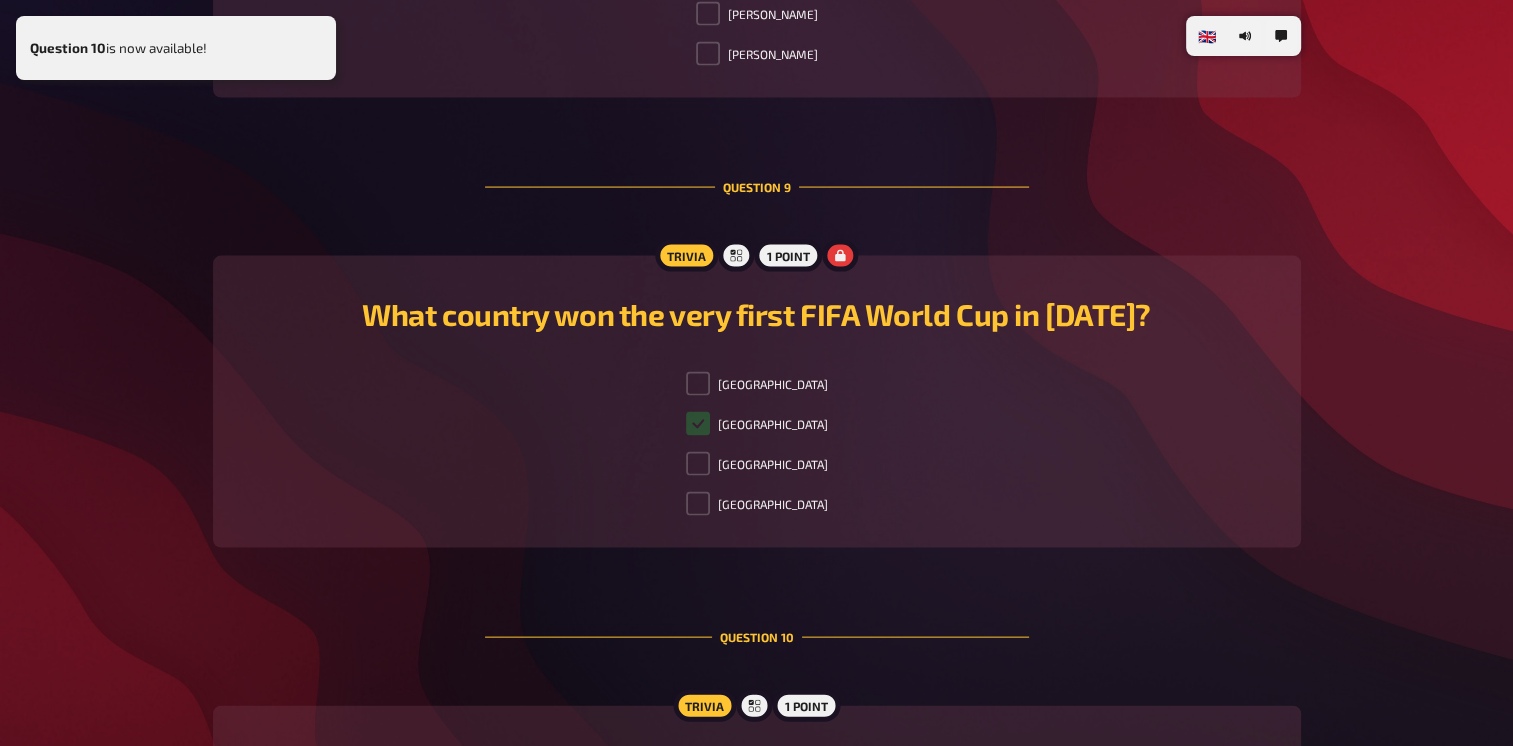 scroll, scrollTop: 4536, scrollLeft: 0, axis: vertical 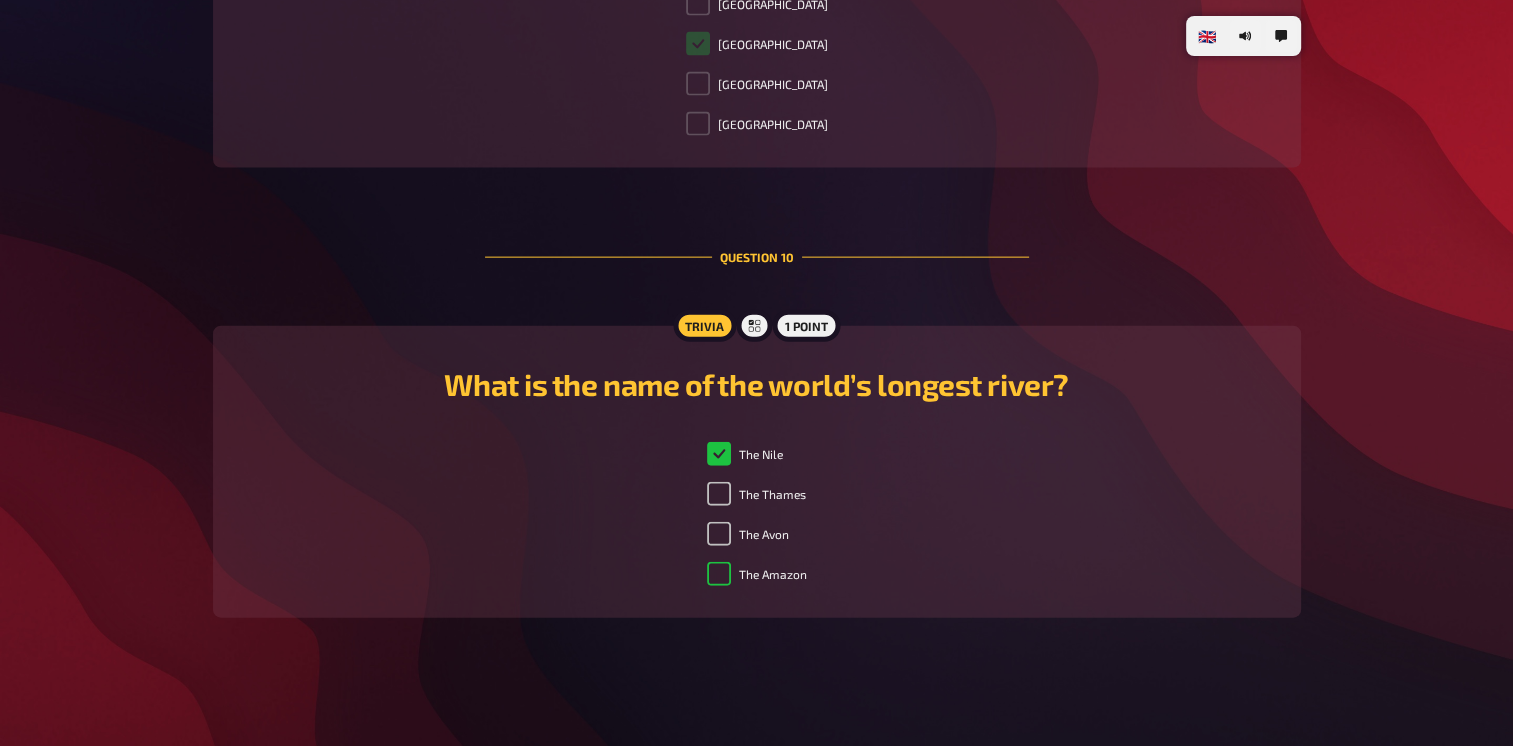 checkbox on "false" 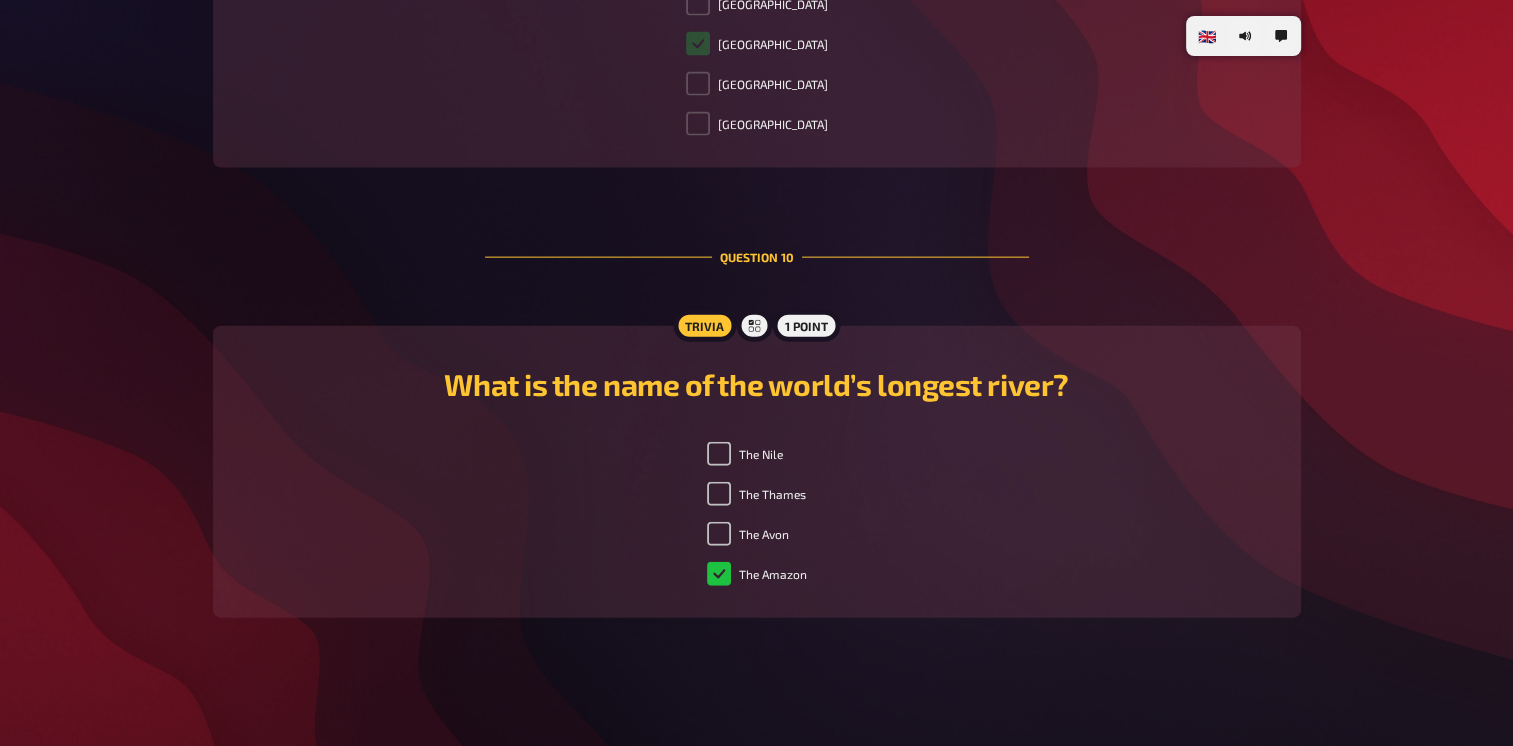 checkbox on "true" 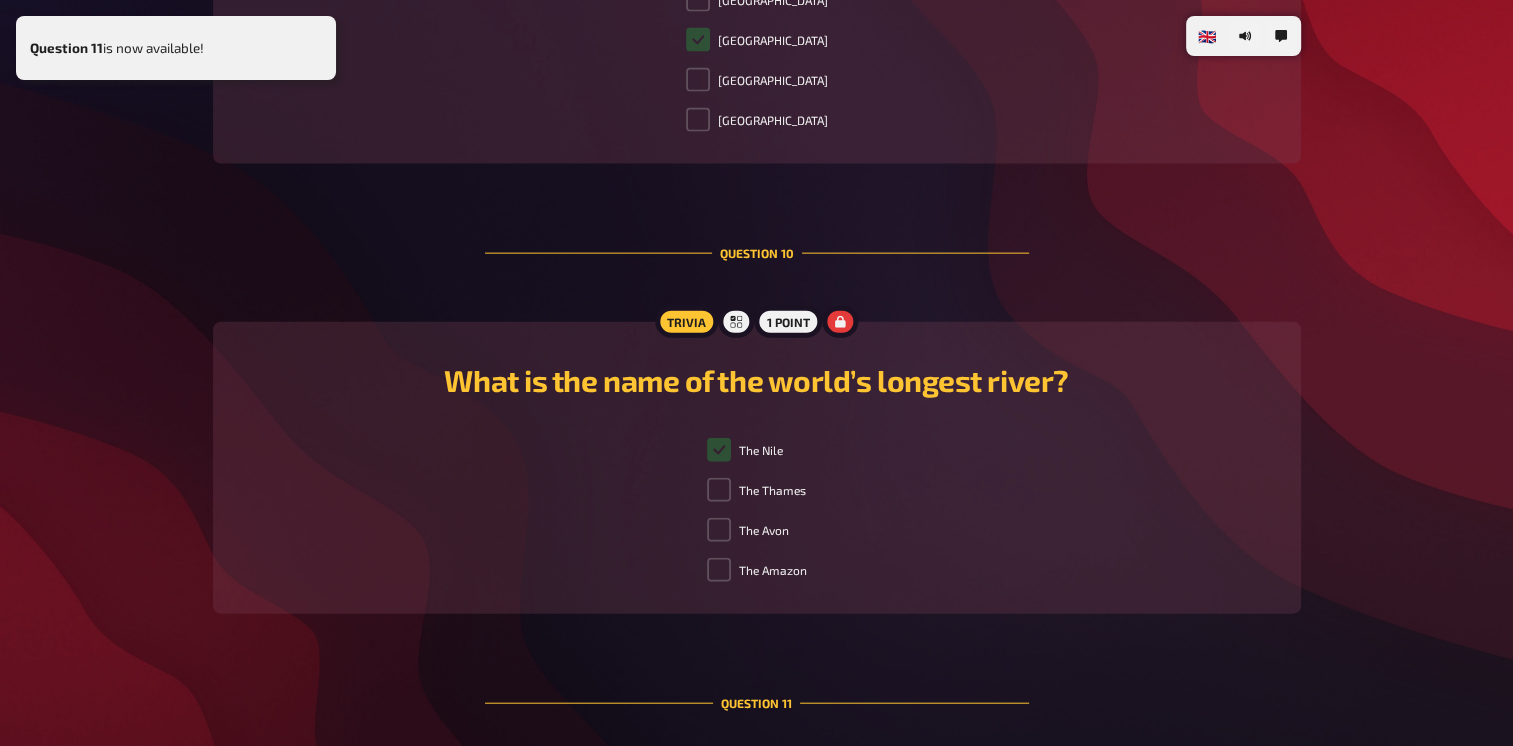 scroll, scrollTop: 4987, scrollLeft: 0, axis: vertical 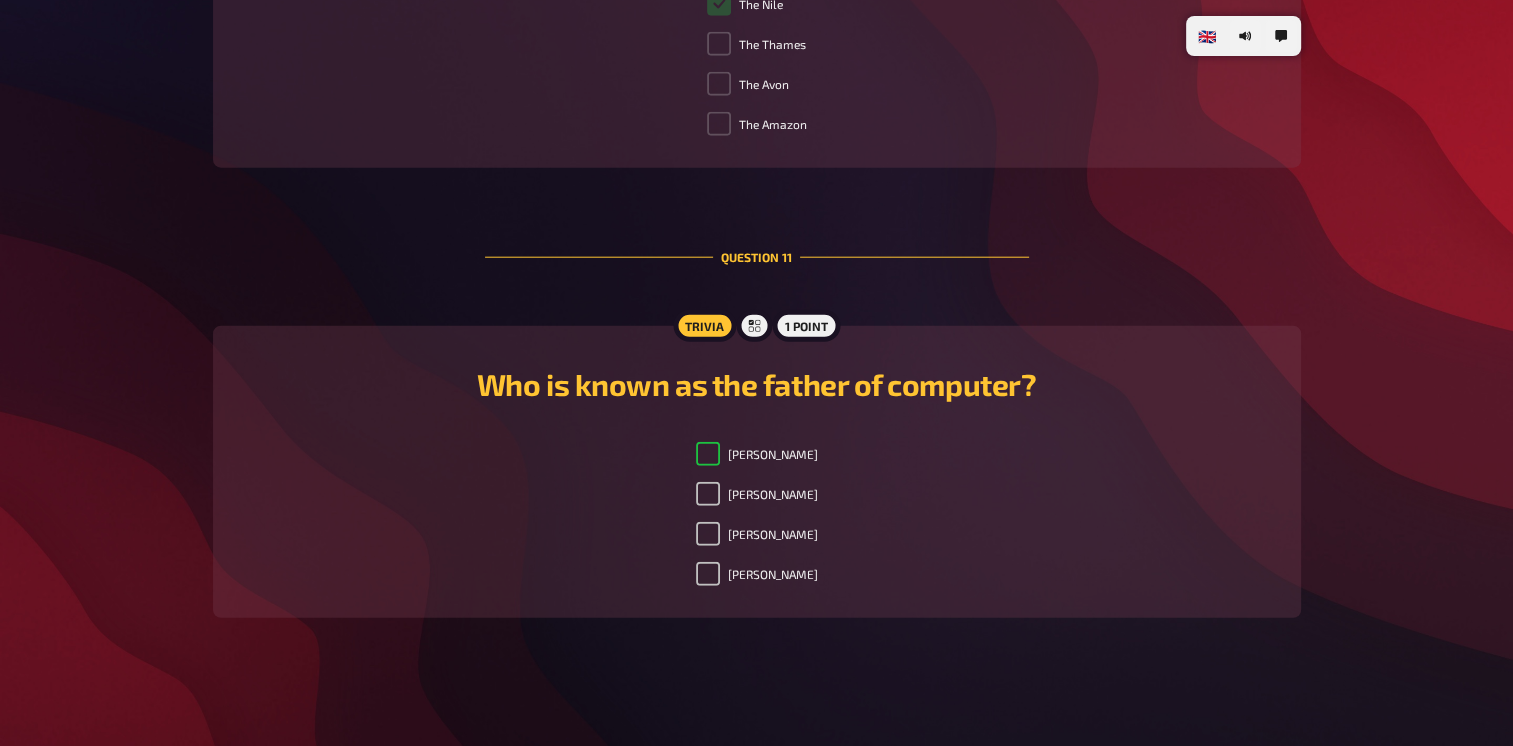 checkbox on "true" 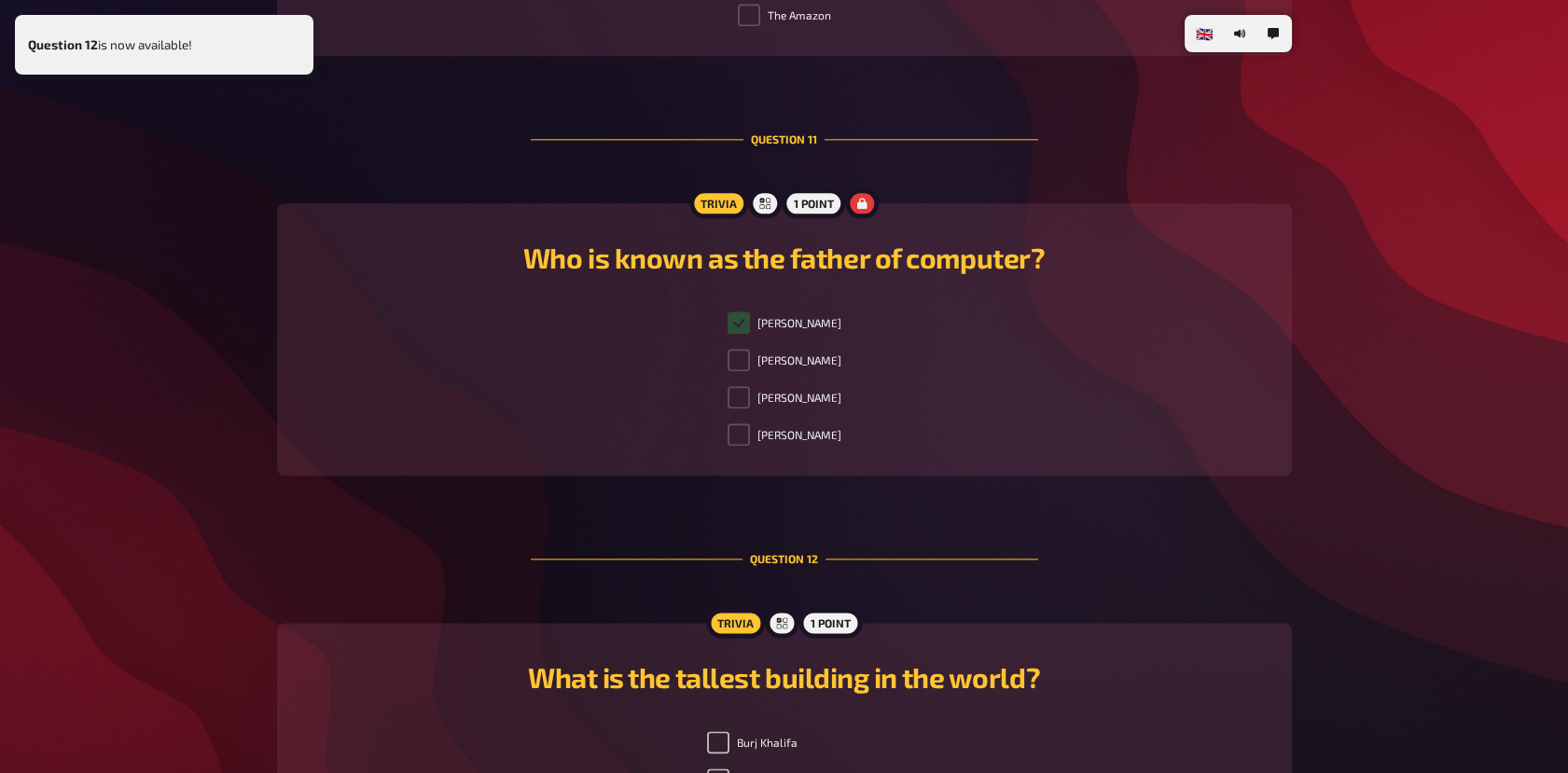 scroll, scrollTop: 4996, scrollLeft: 0, axis: vertical 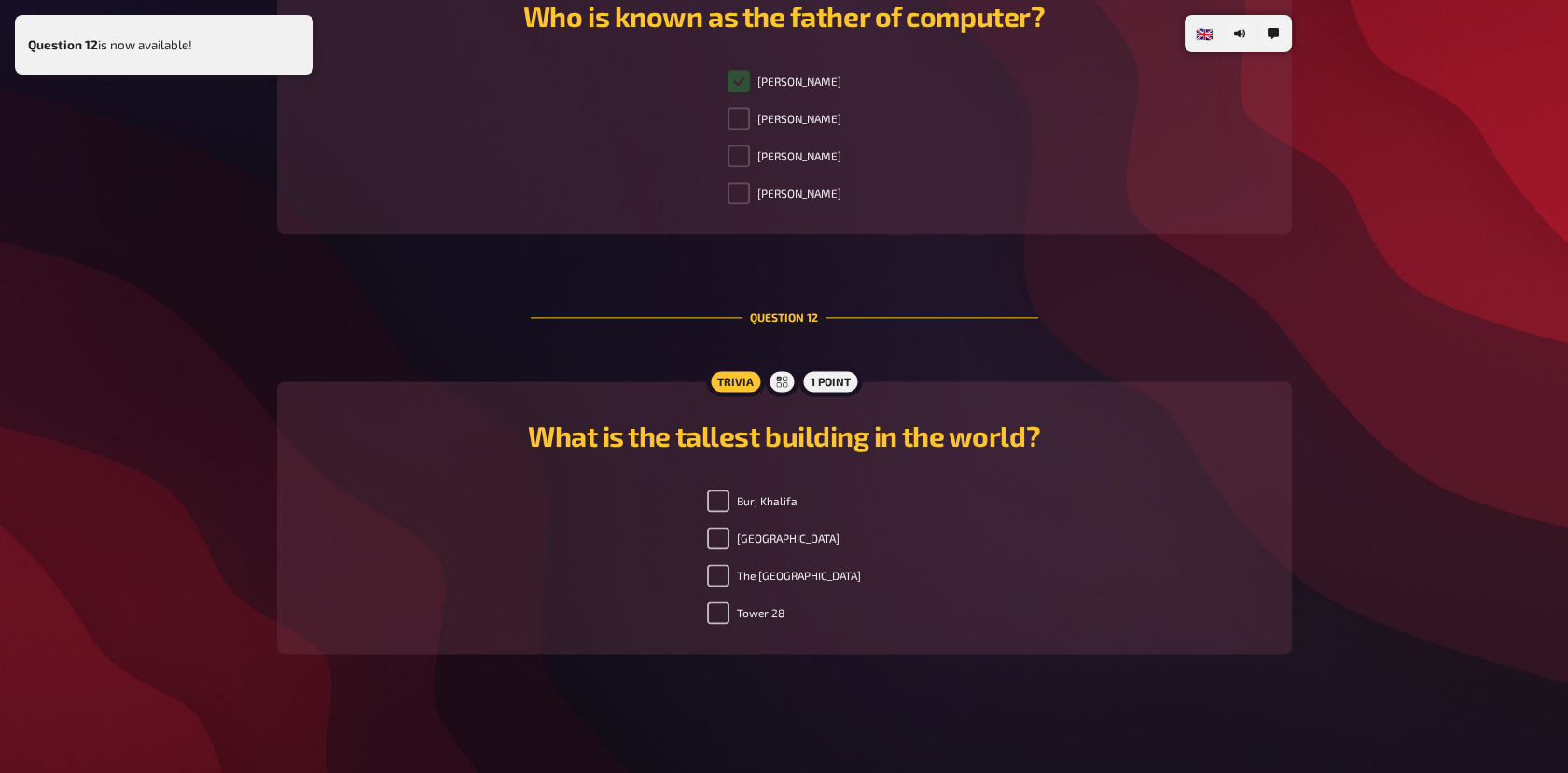 checkbox on "true" 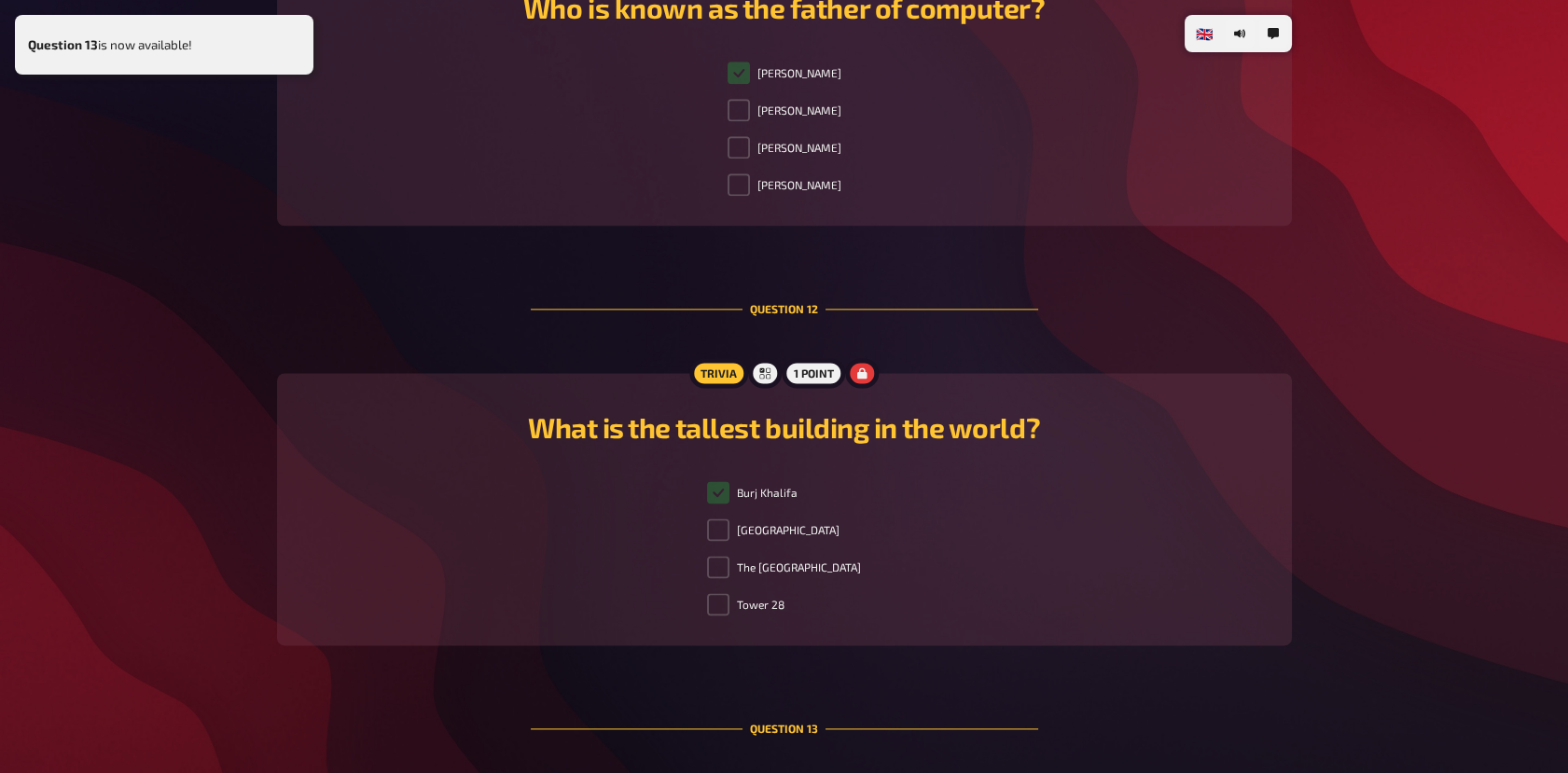 scroll, scrollTop: 5416, scrollLeft: 0, axis: vertical 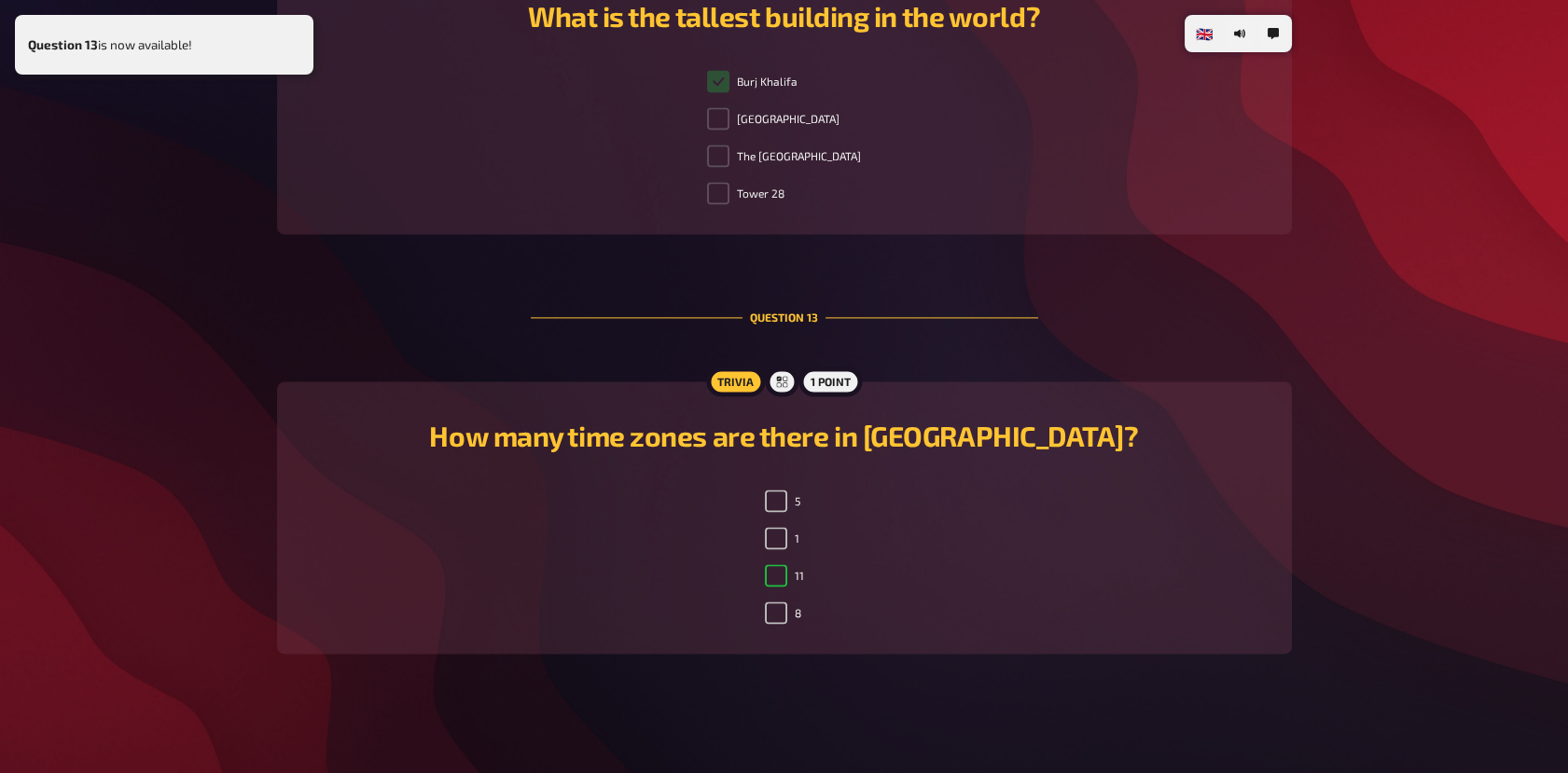 checkbox on "true" 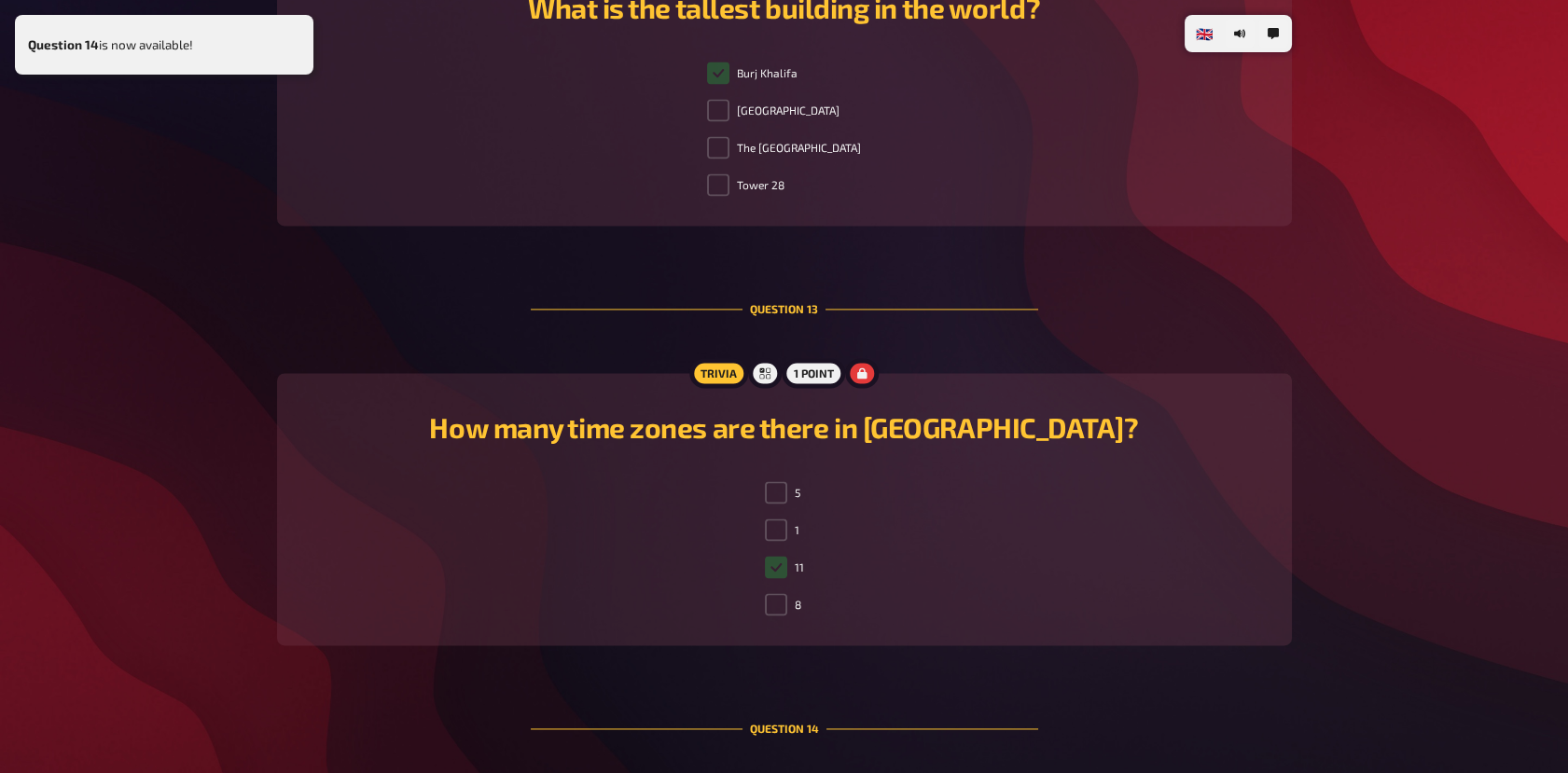 scroll, scrollTop: 5836, scrollLeft: 0, axis: vertical 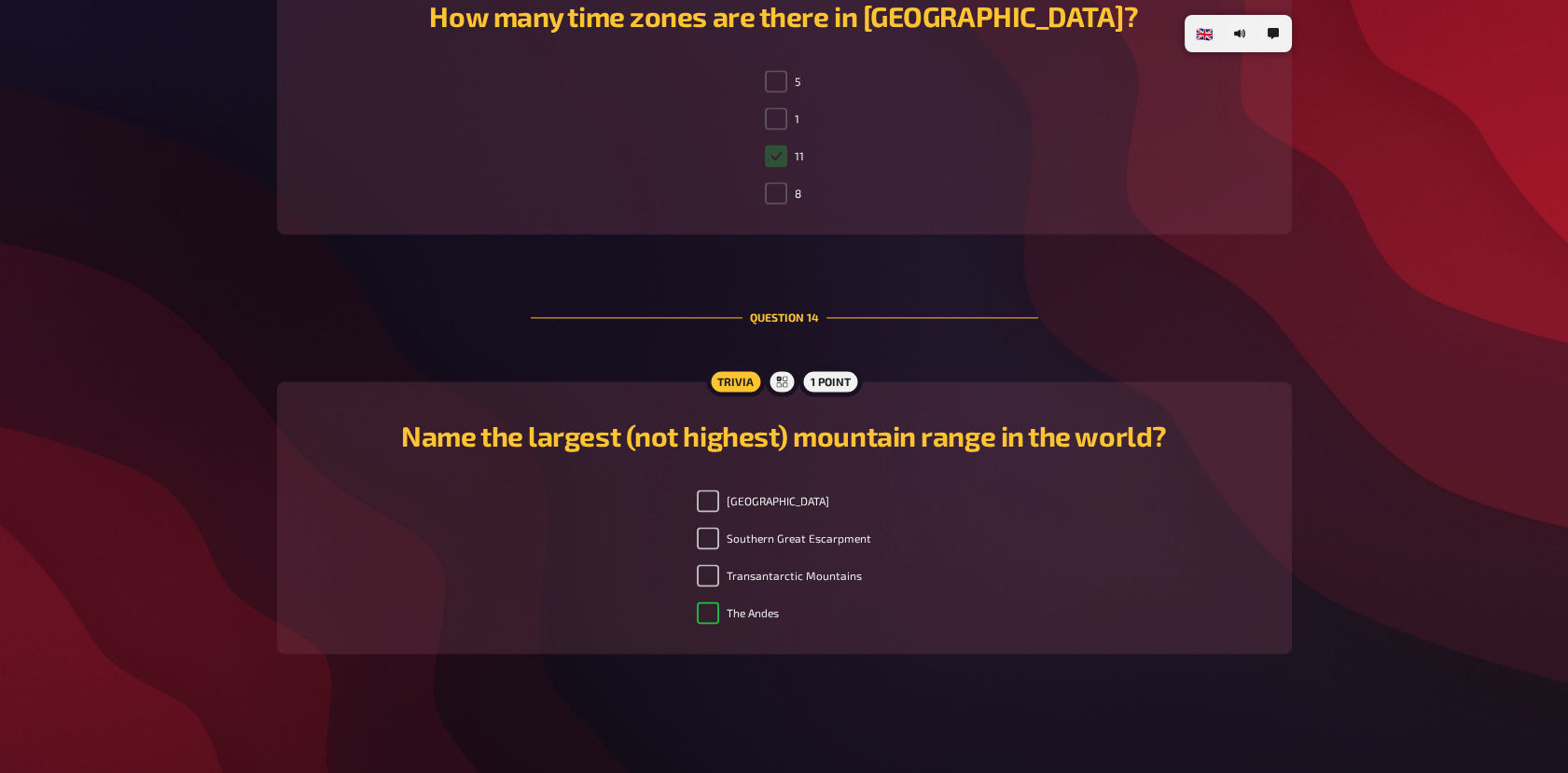 checkbox on "true" 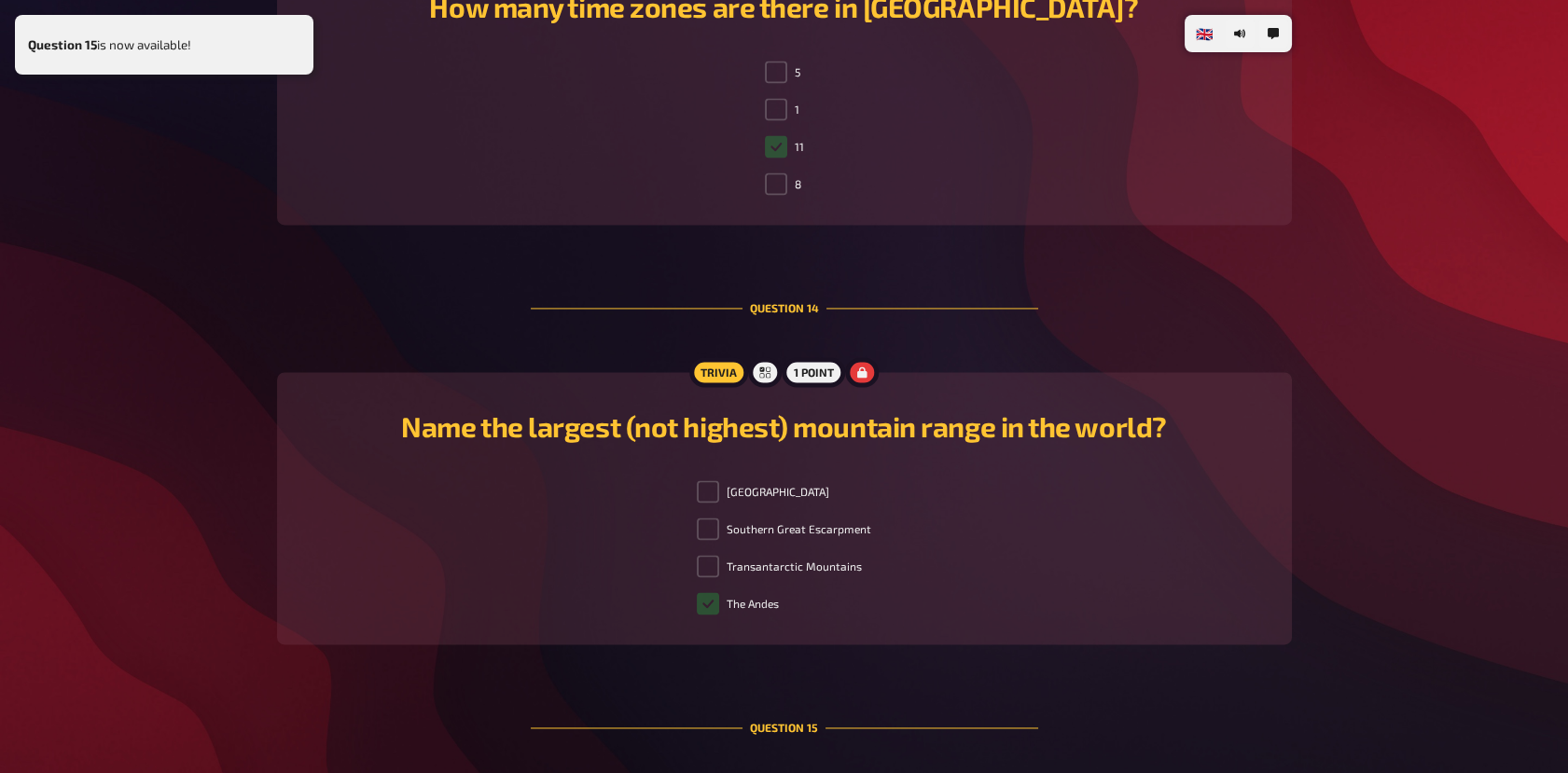 scroll, scrollTop: 6257, scrollLeft: 0, axis: vertical 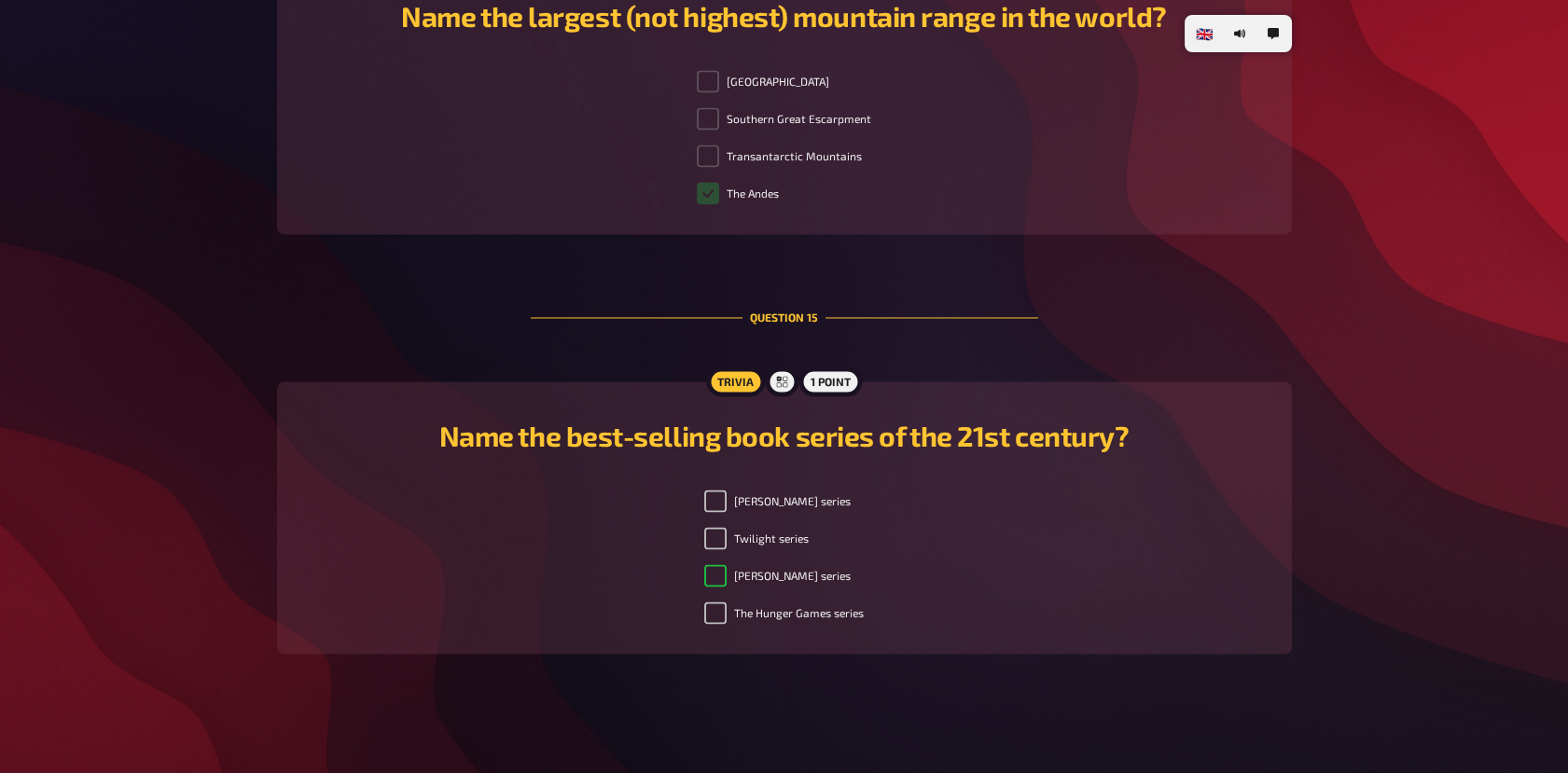 checkbox on "true" 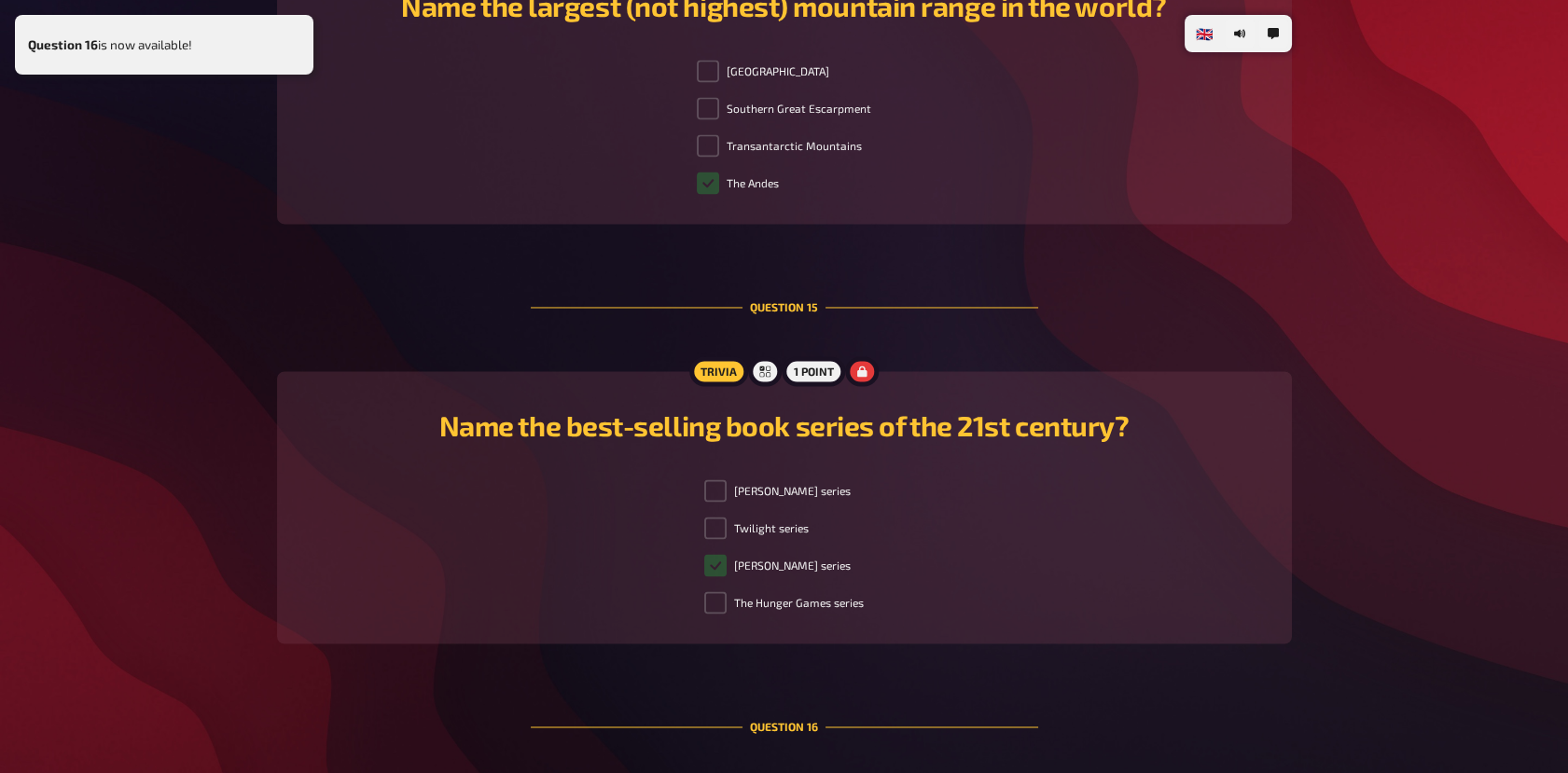 scroll, scrollTop: 6676, scrollLeft: 0, axis: vertical 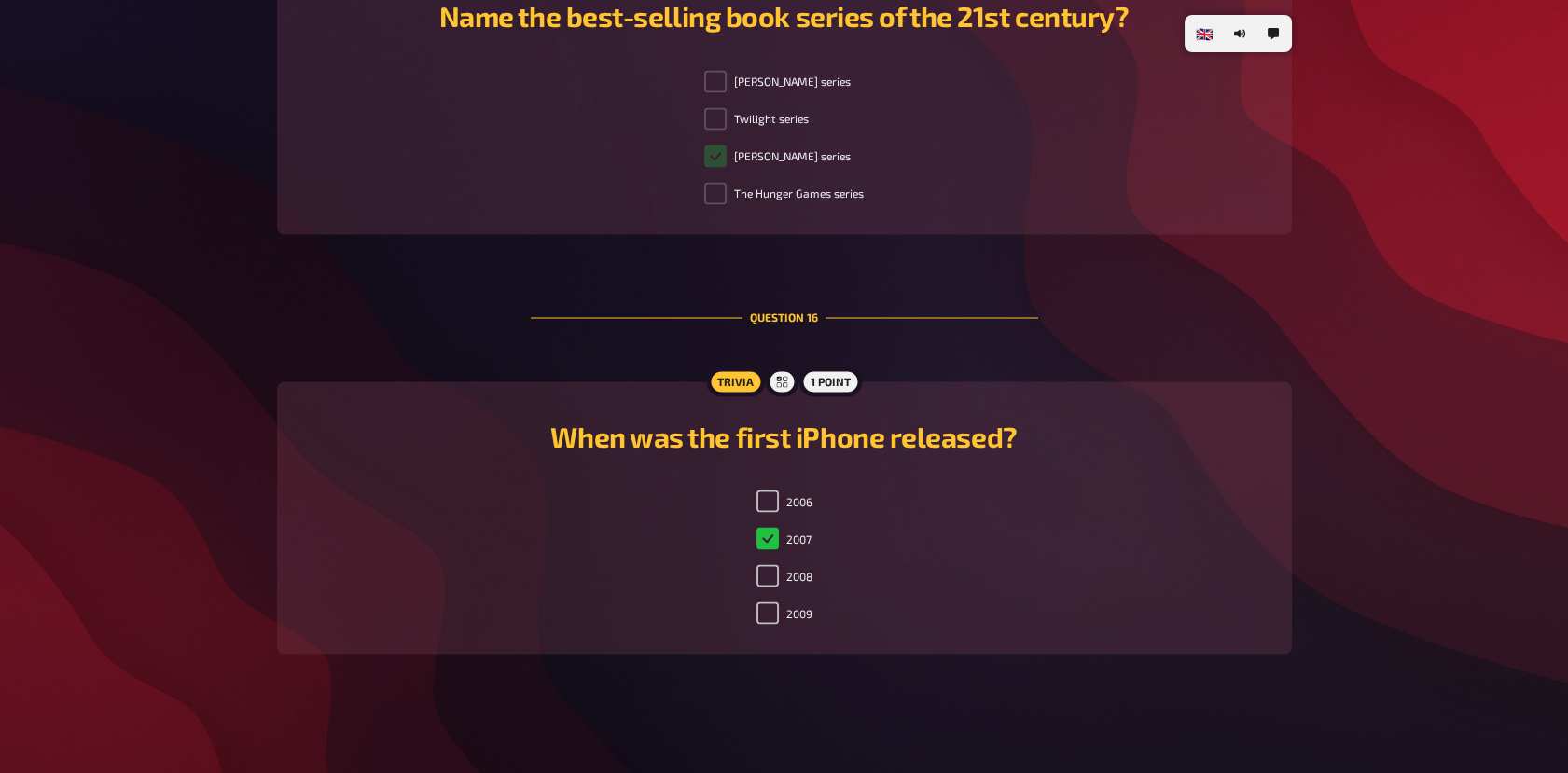 click on "2007" at bounding box center (784, 538) 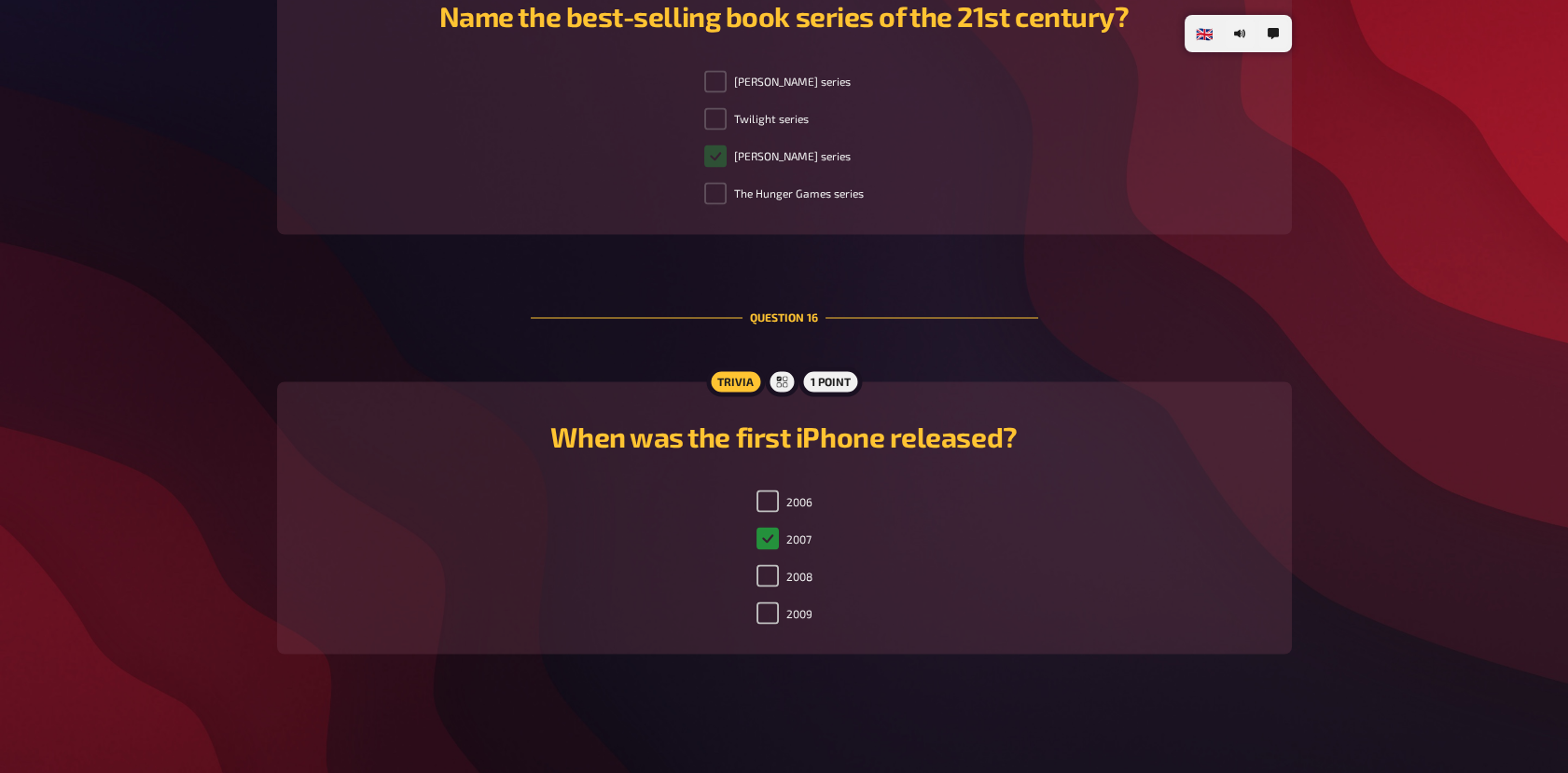 click on "2007" at bounding box center (768, 538) 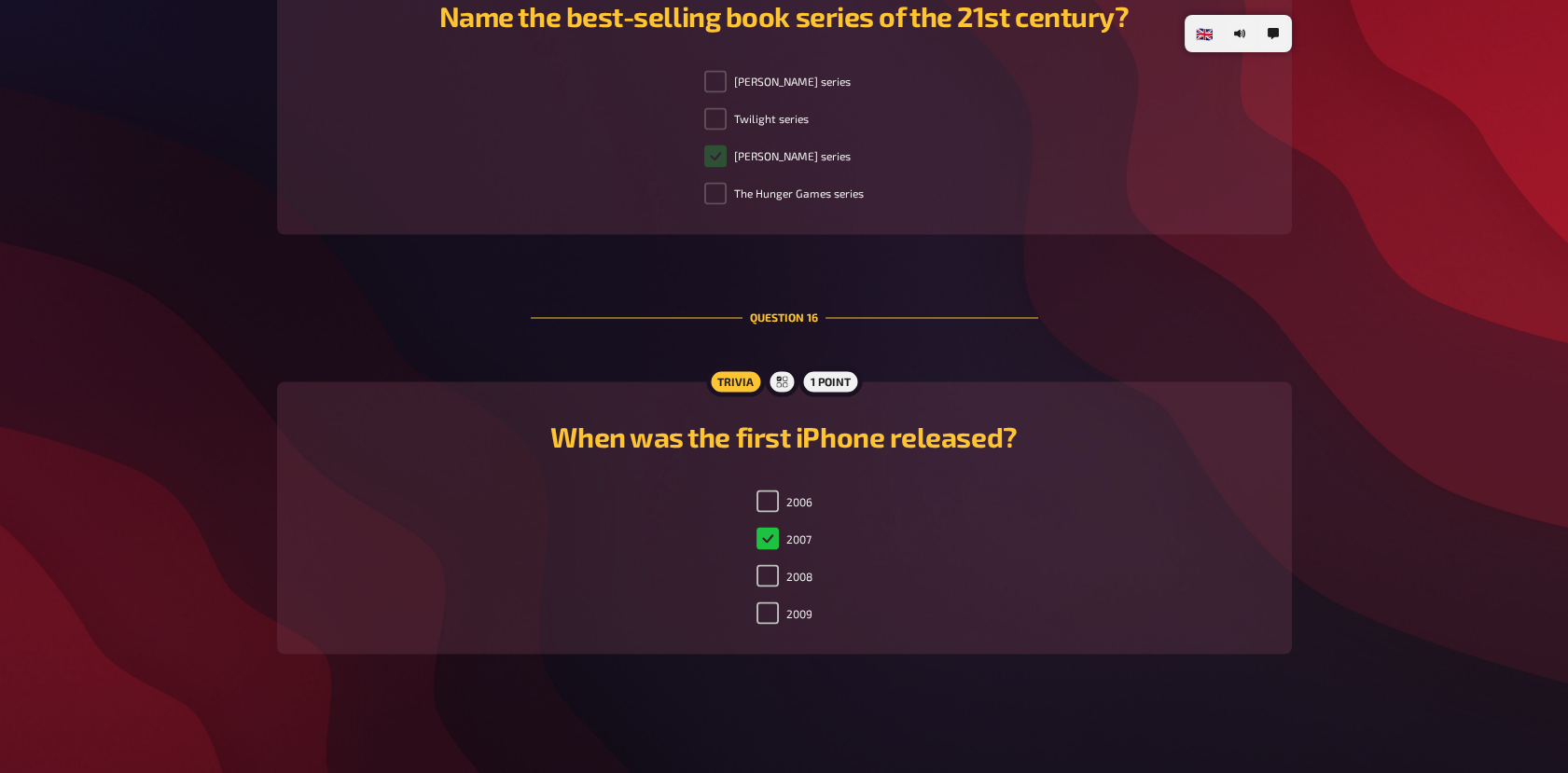 checkbox on "true" 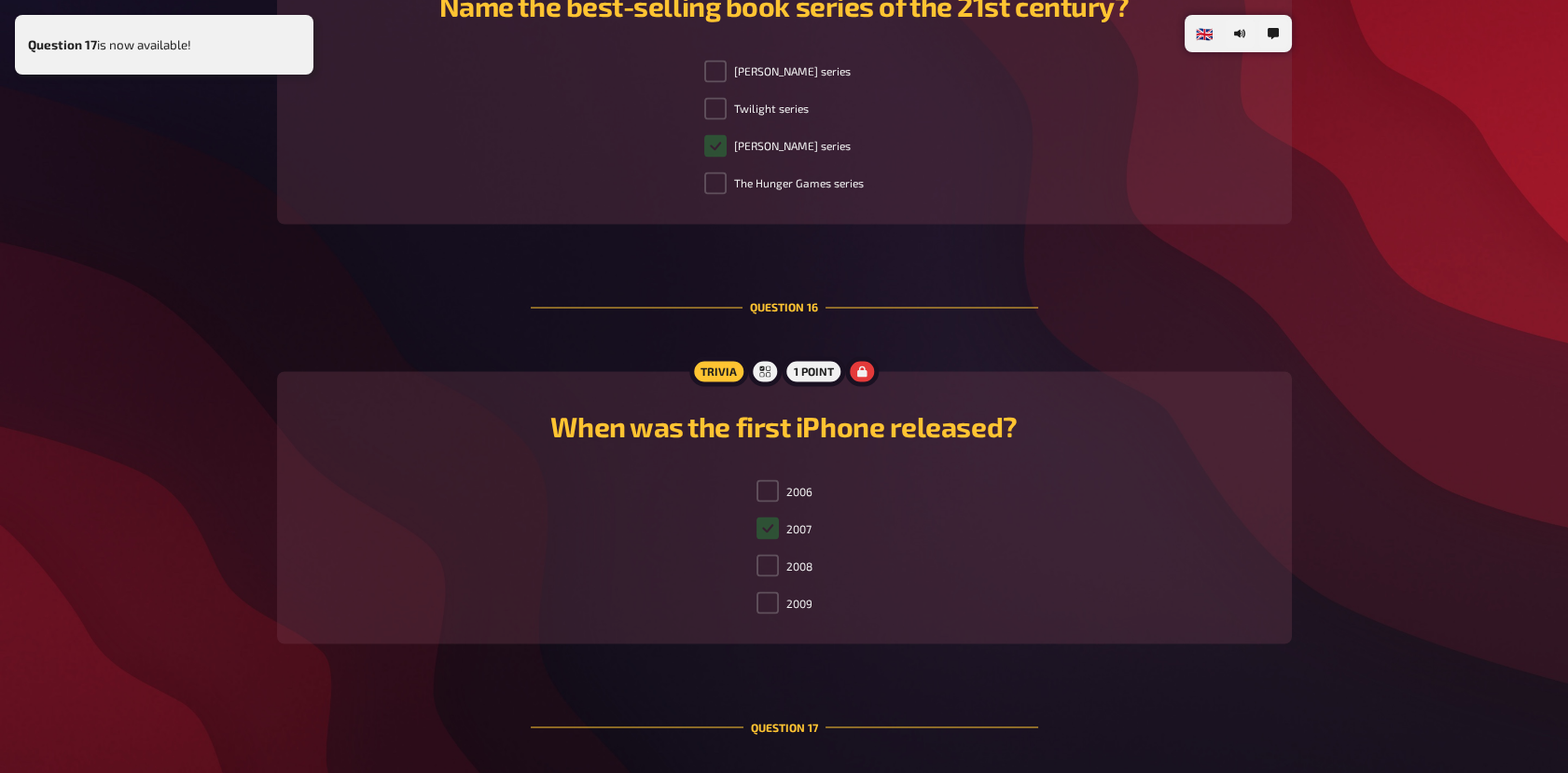 scroll, scrollTop: 7097, scrollLeft: 0, axis: vertical 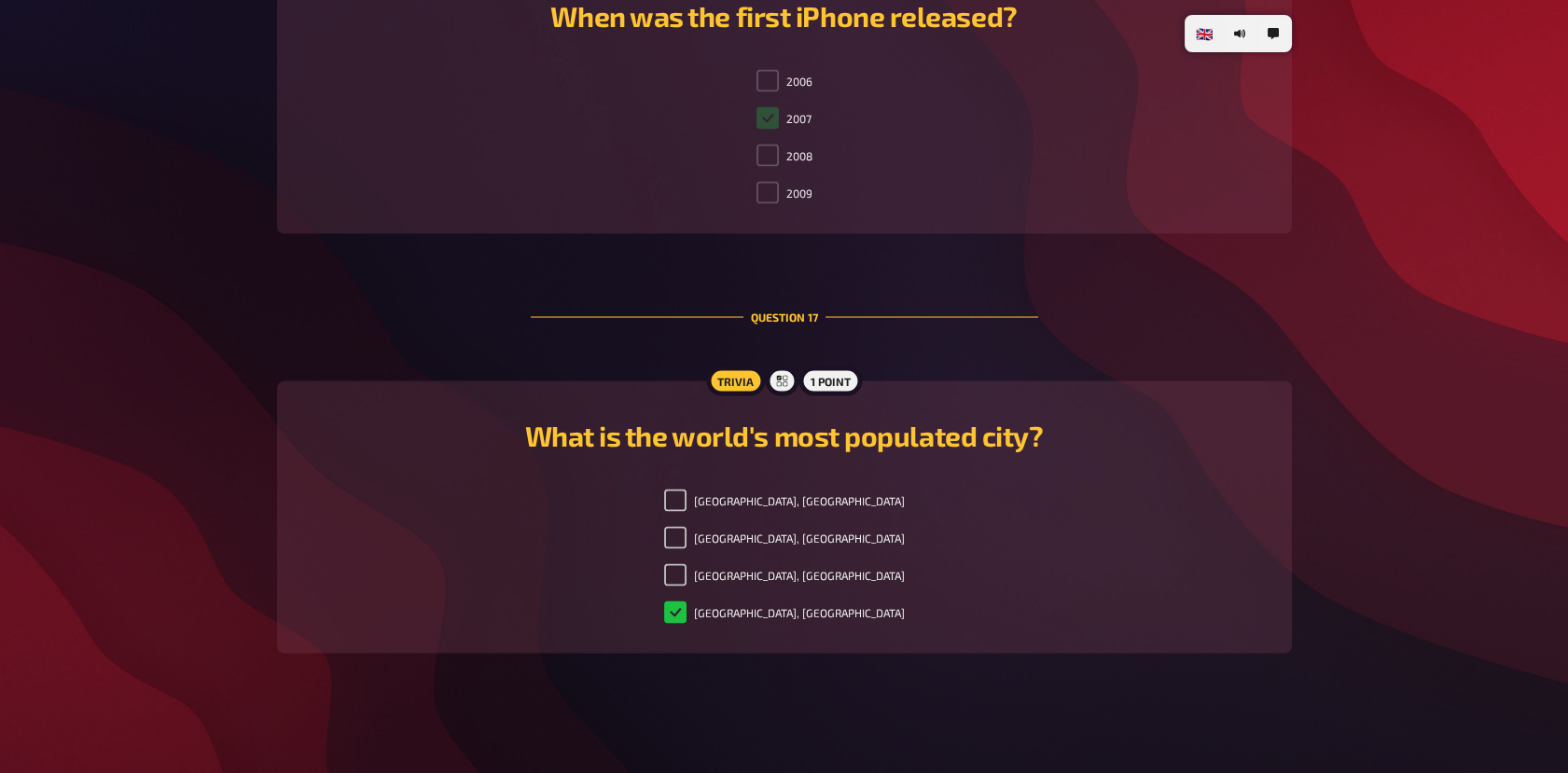click on "[GEOGRAPHIC_DATA], [GEOGRAPHIC_DATA]" at bounding box center [784, 613] 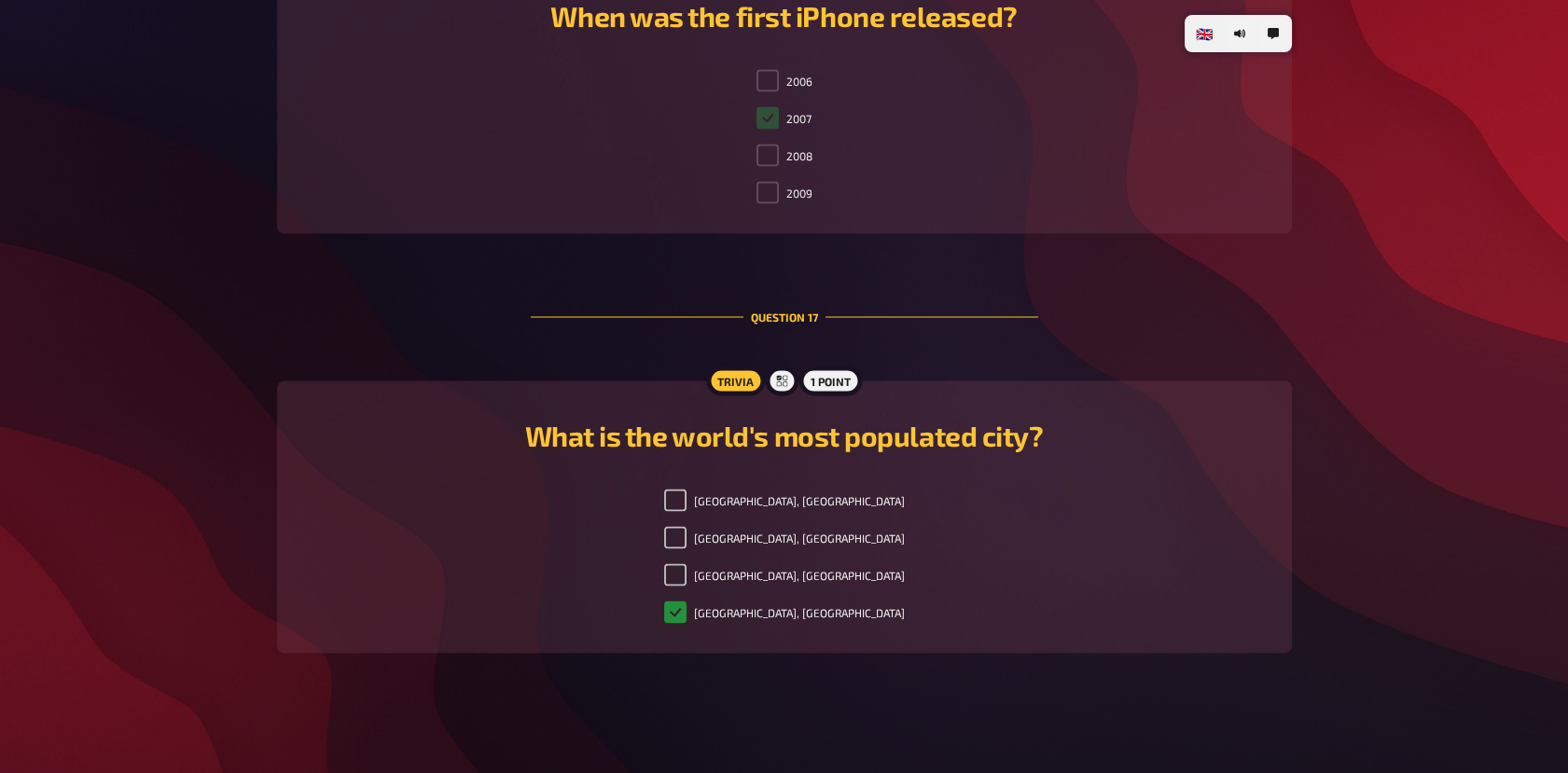 click on "[GEOGRAPHIC_DATA], [GEOGRAPHIC_DATA]" at bounding box center [675, 613] 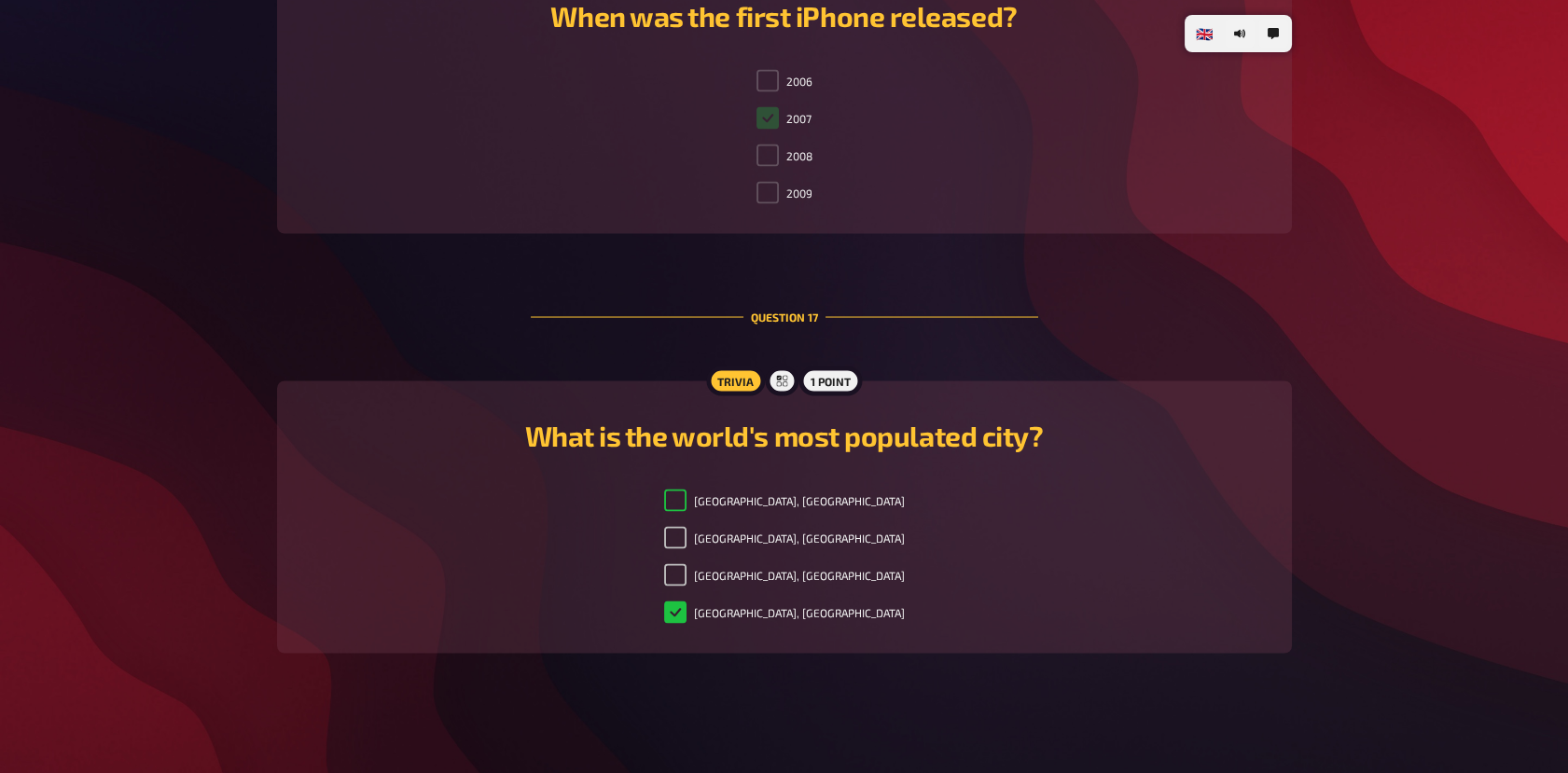 checkbox on "true" 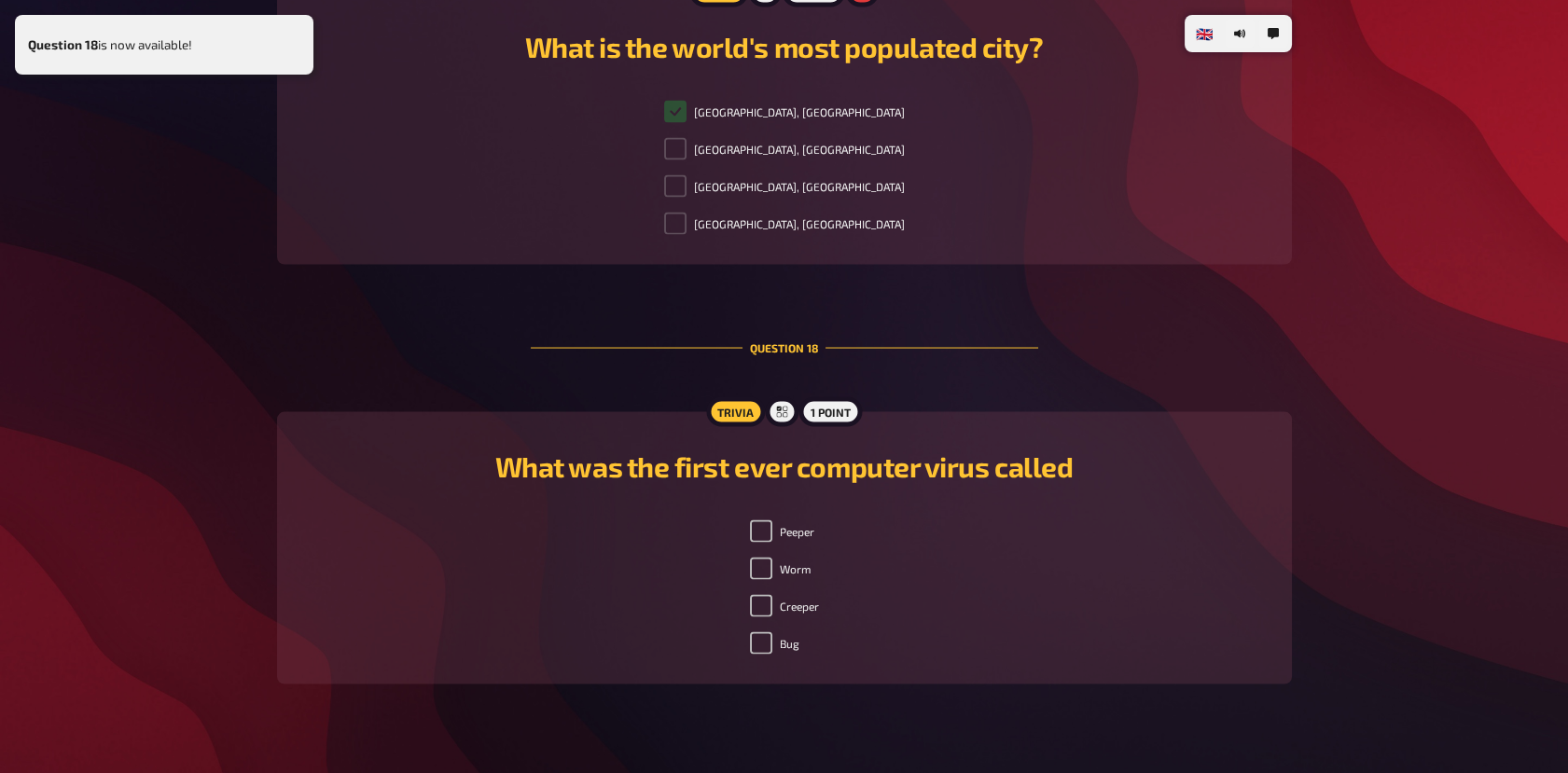 scroll, scrollTop: 7517, scrollLeft: 0, axis: vertical 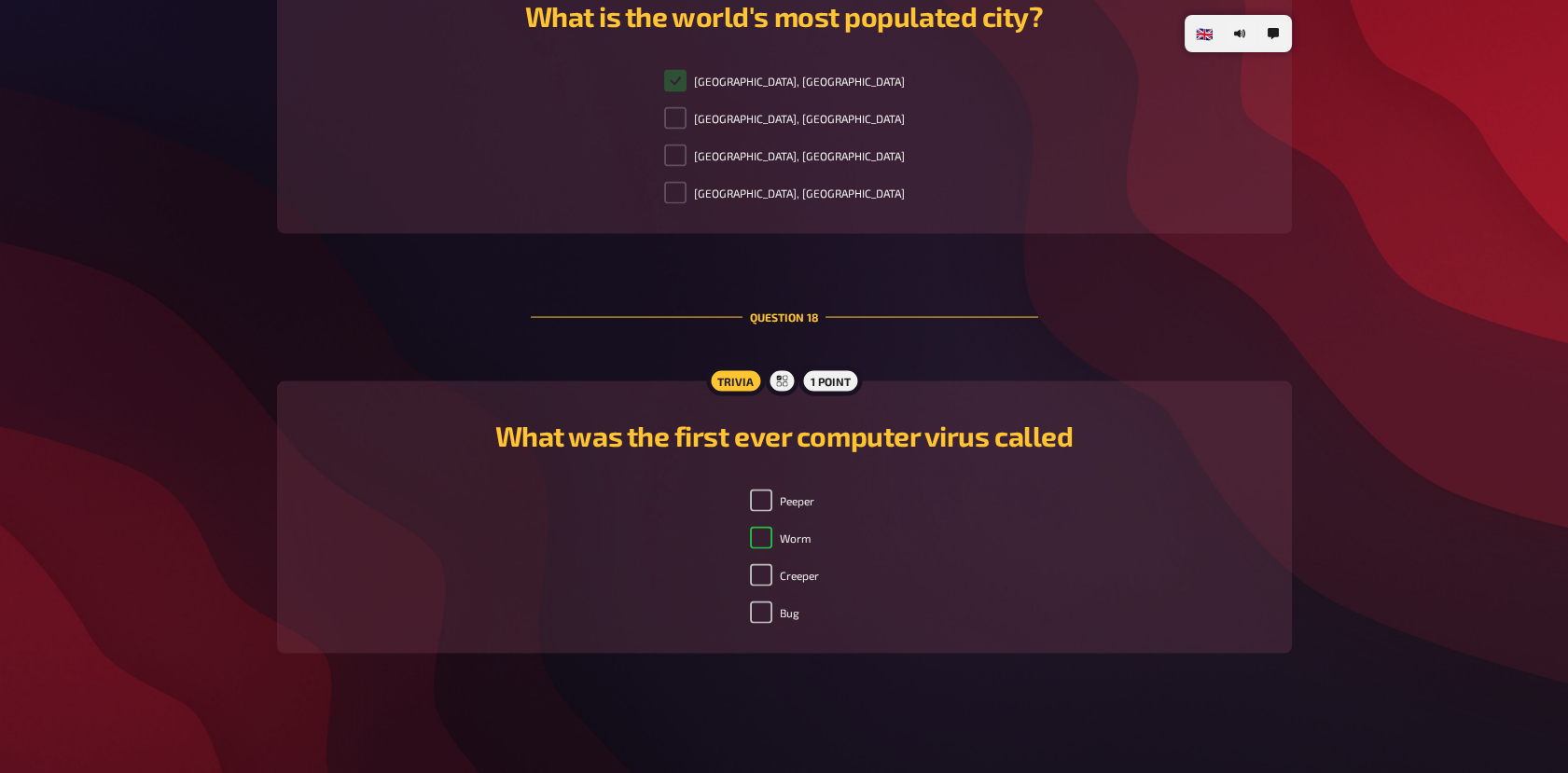 checkbox on "true" 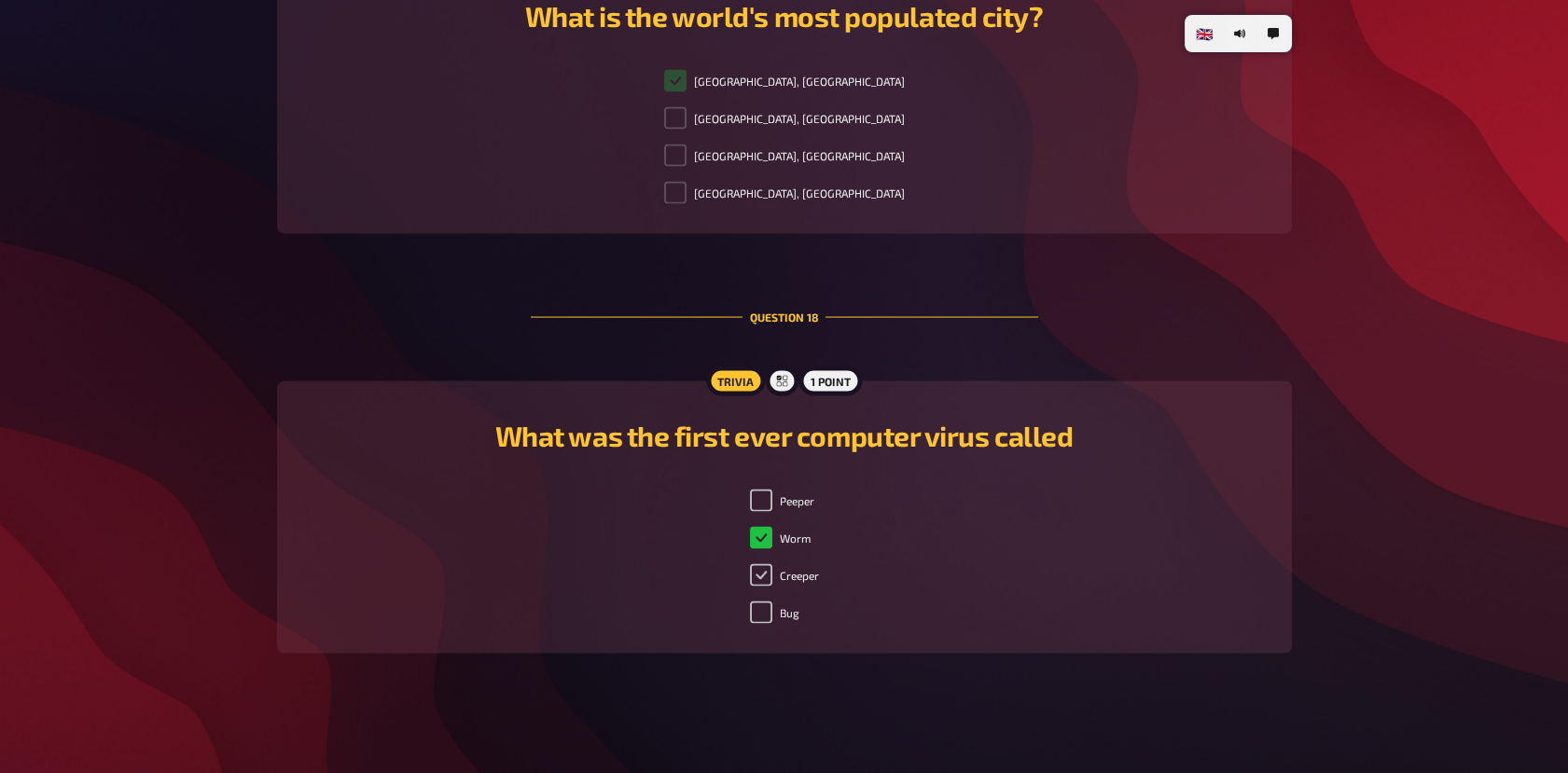 click on "Creeper" at bounding box center [761, 575] 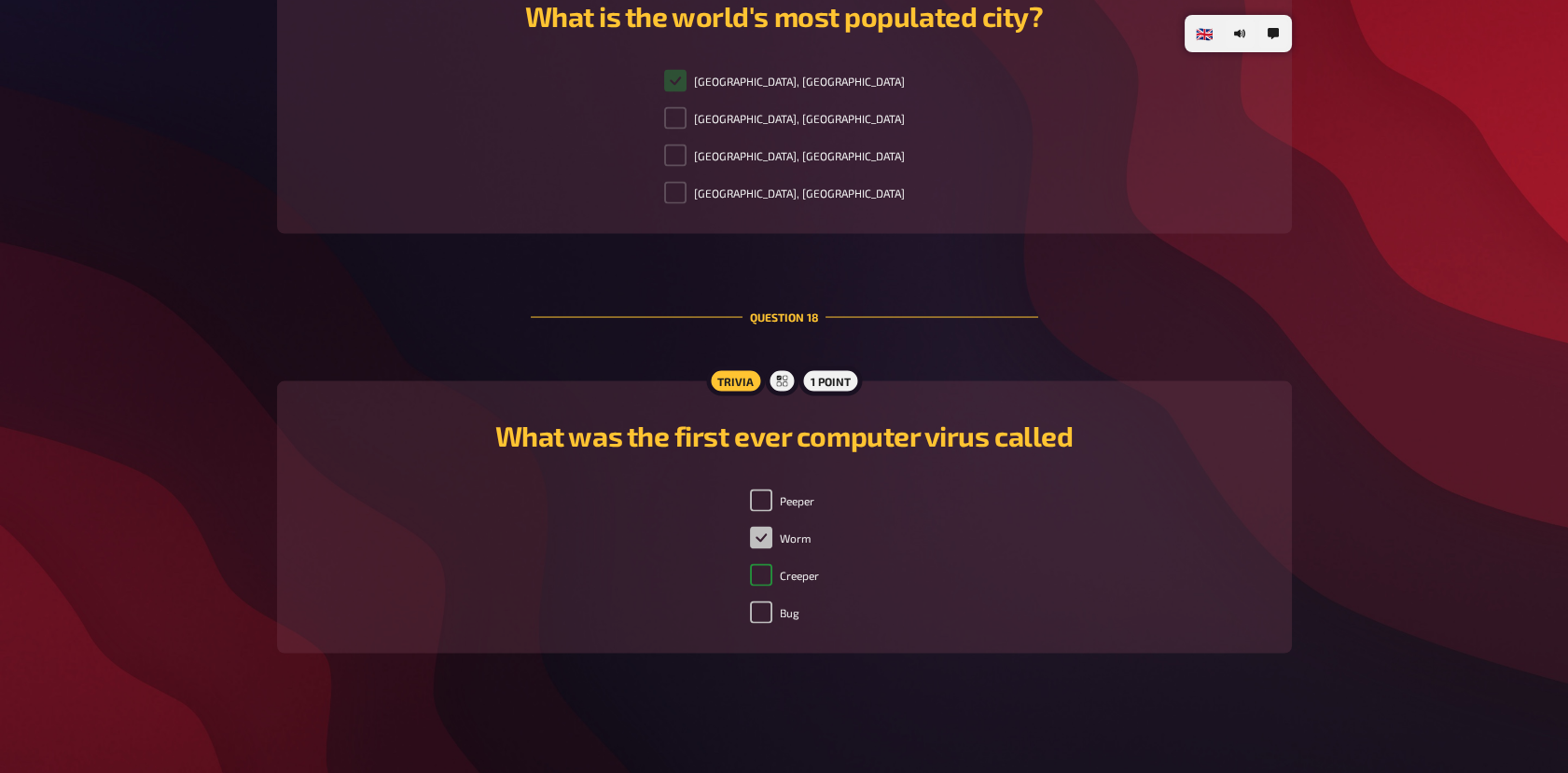 checkbox on "true" 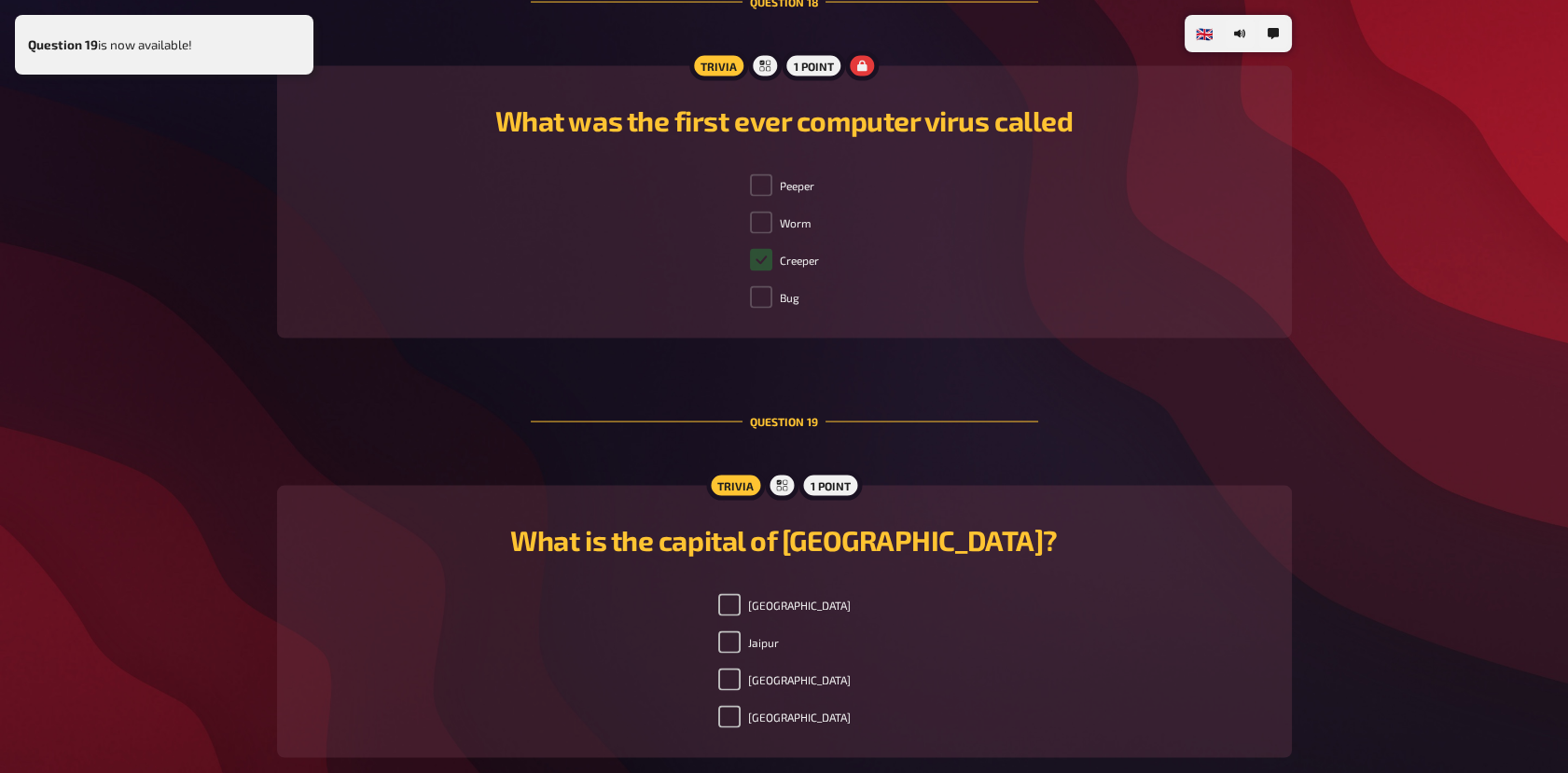 scroll, scrollTop: 7820, scrollLeft: 0, axis: vertical 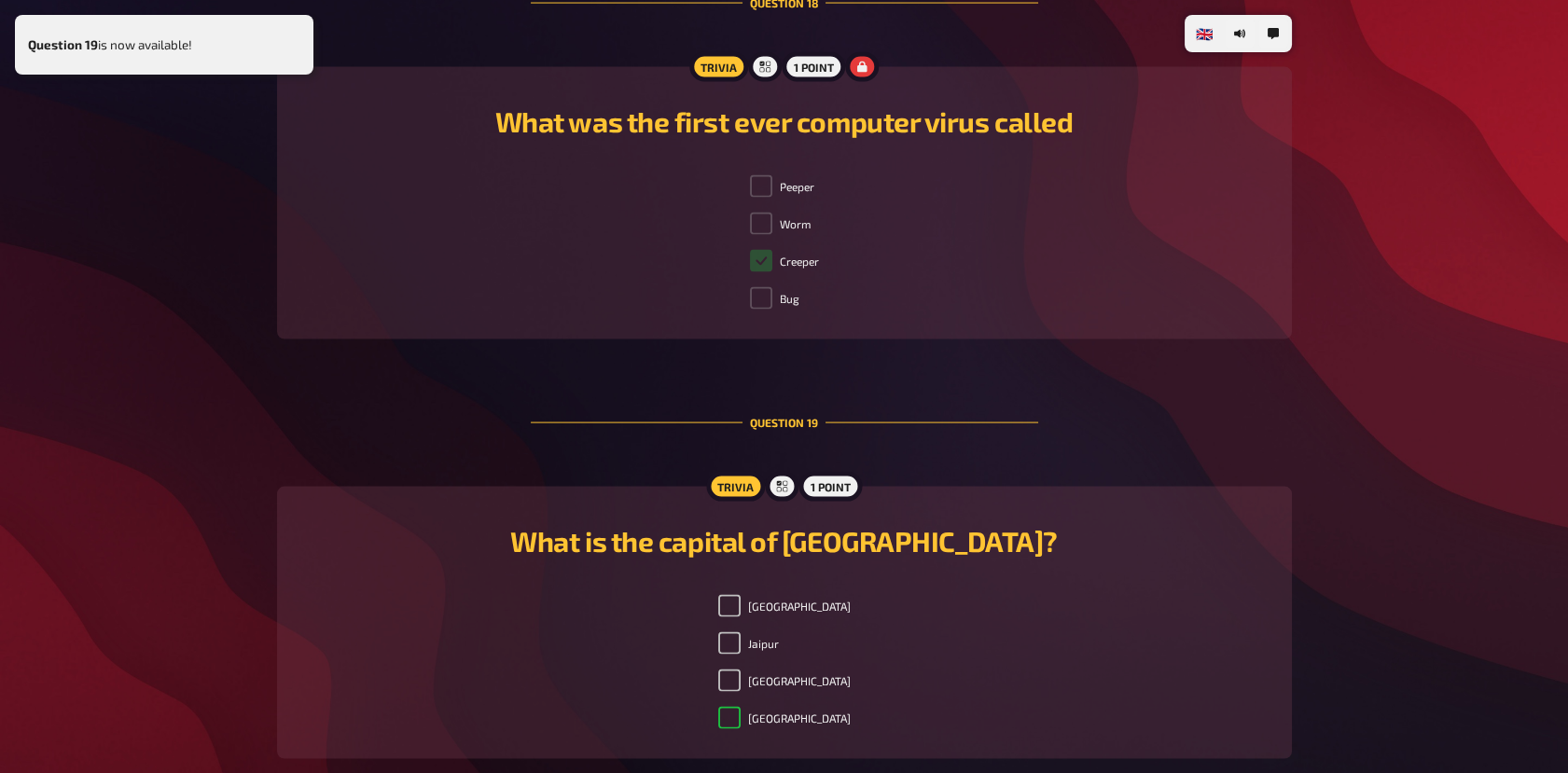 checkbox on "true" 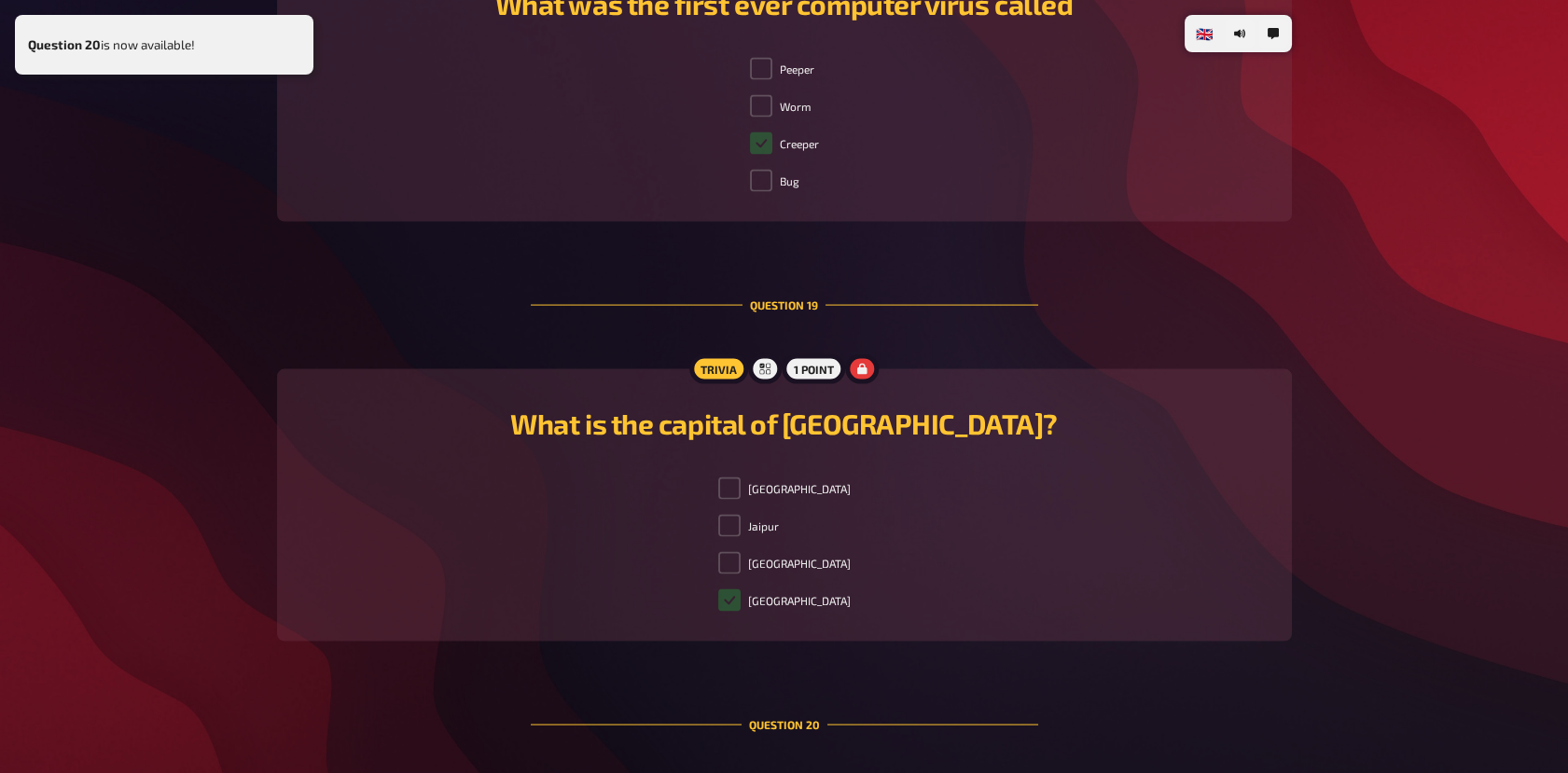 scroll, scrollTop: 8358, scrollLeft: 0, axis: vertical 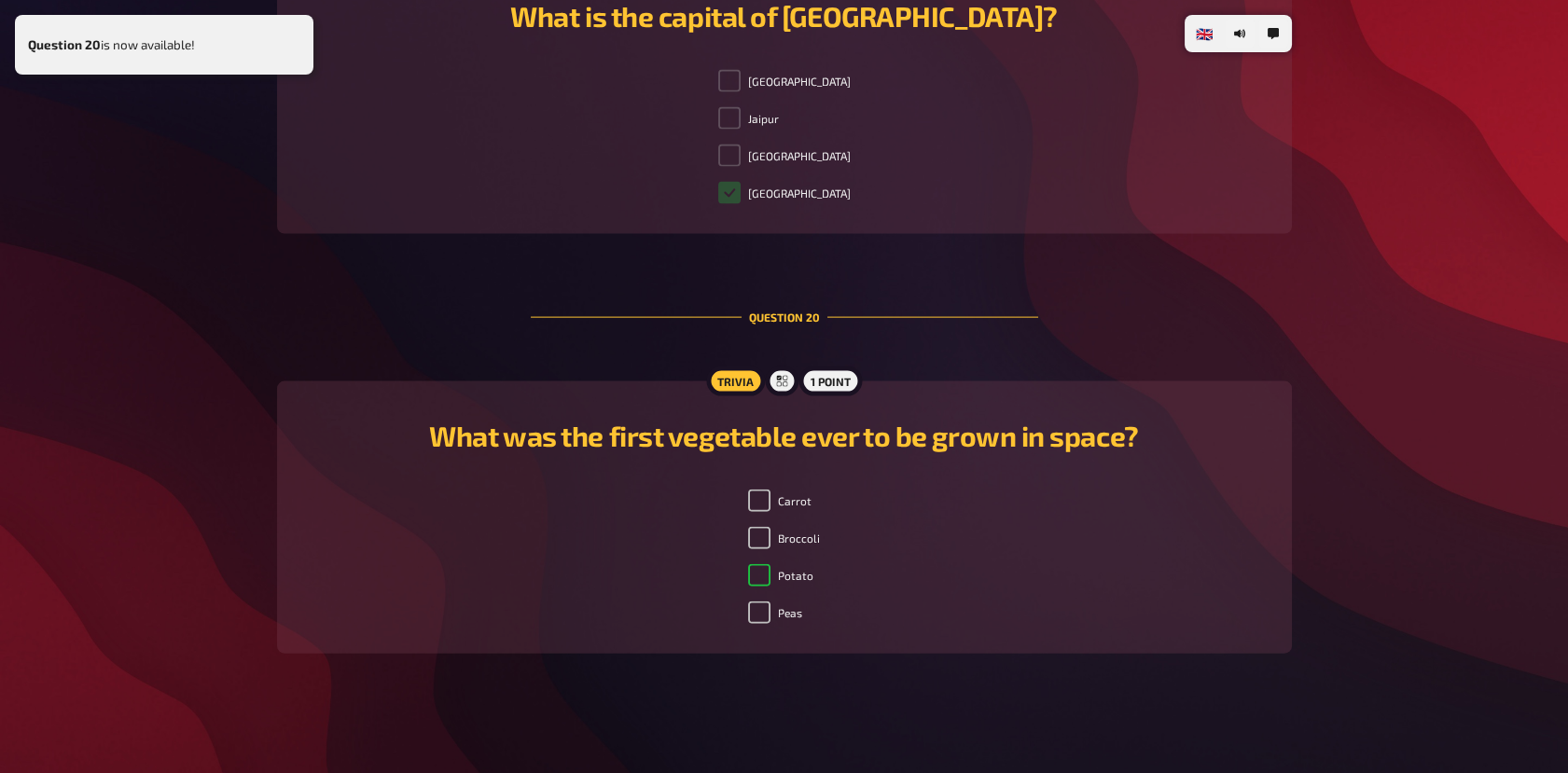 checkbox on "true" 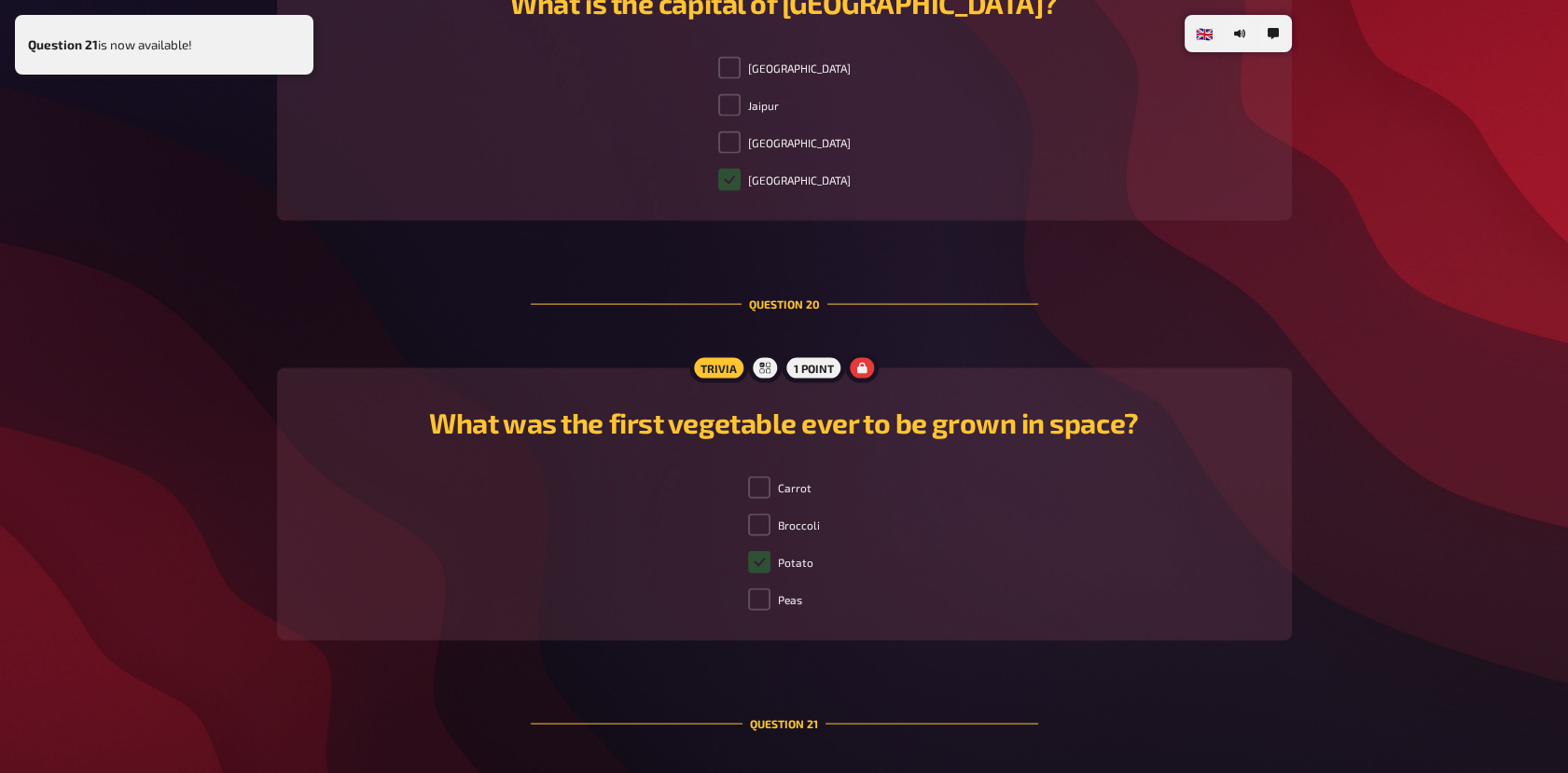 scroll, scrollTop: 8778, scrollLeft: 0, axis: vertical 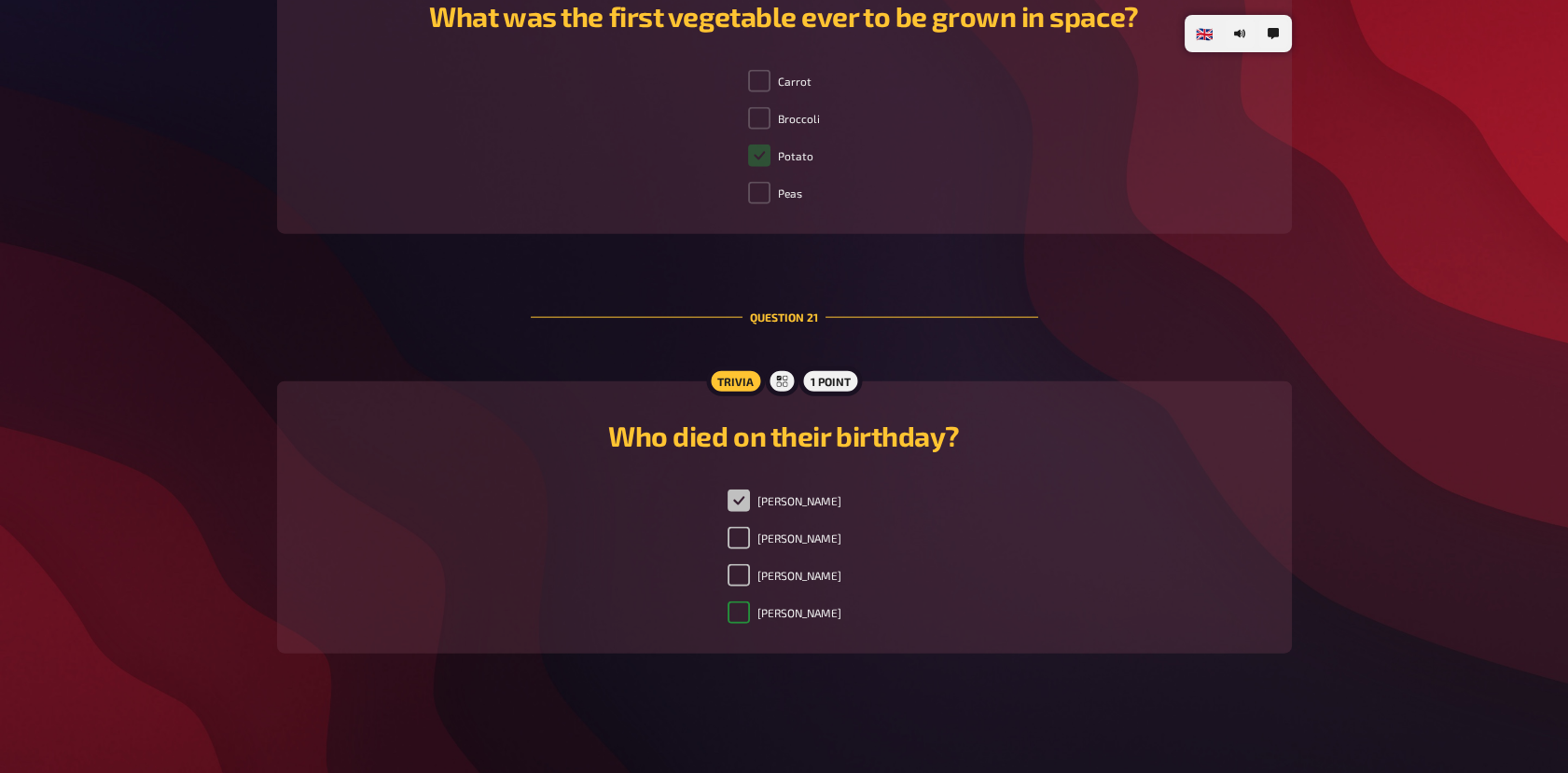 checkbox on "false" 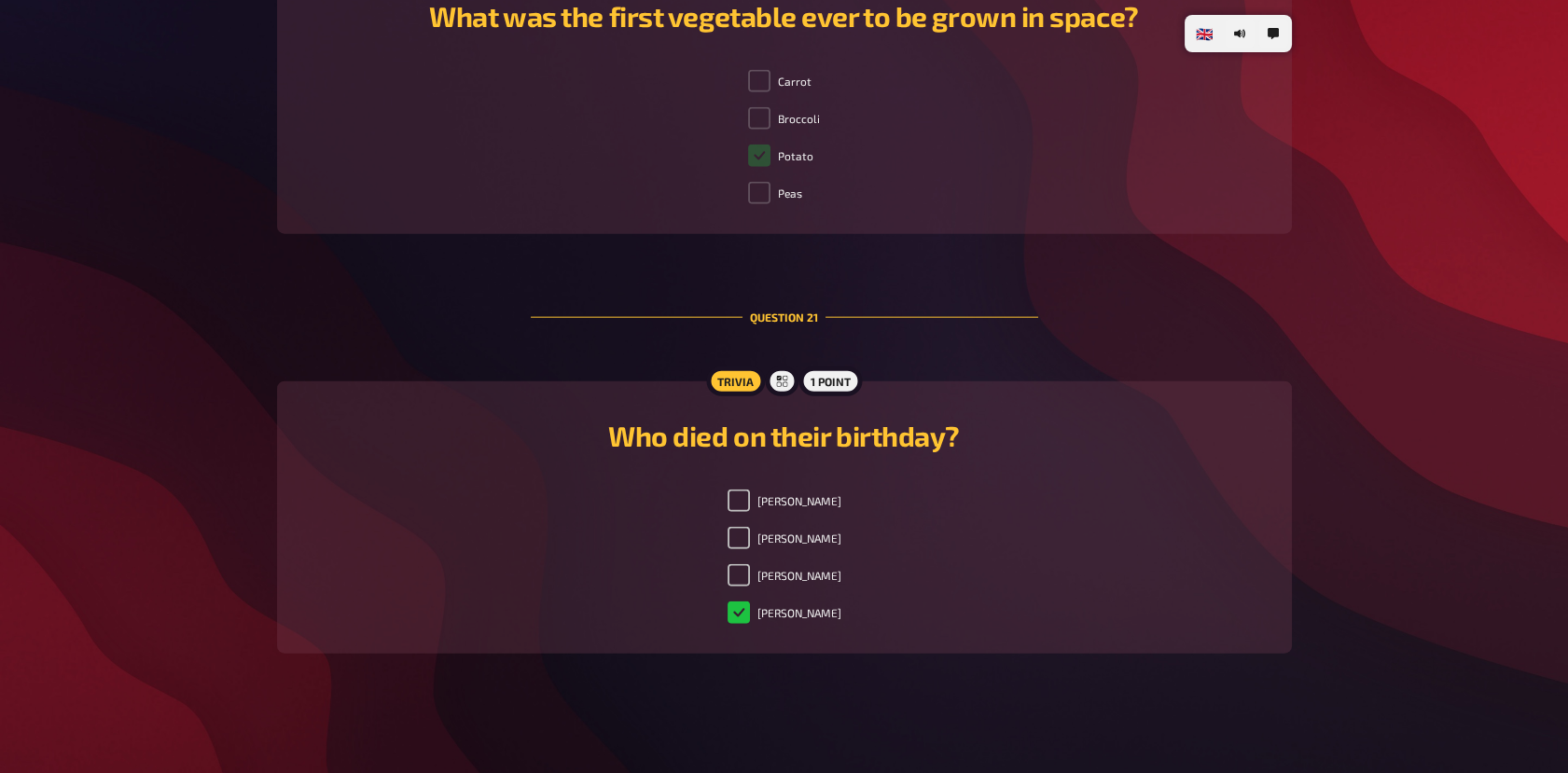 click on "[PERSON_NAME]" at bounding box center [784, 613] 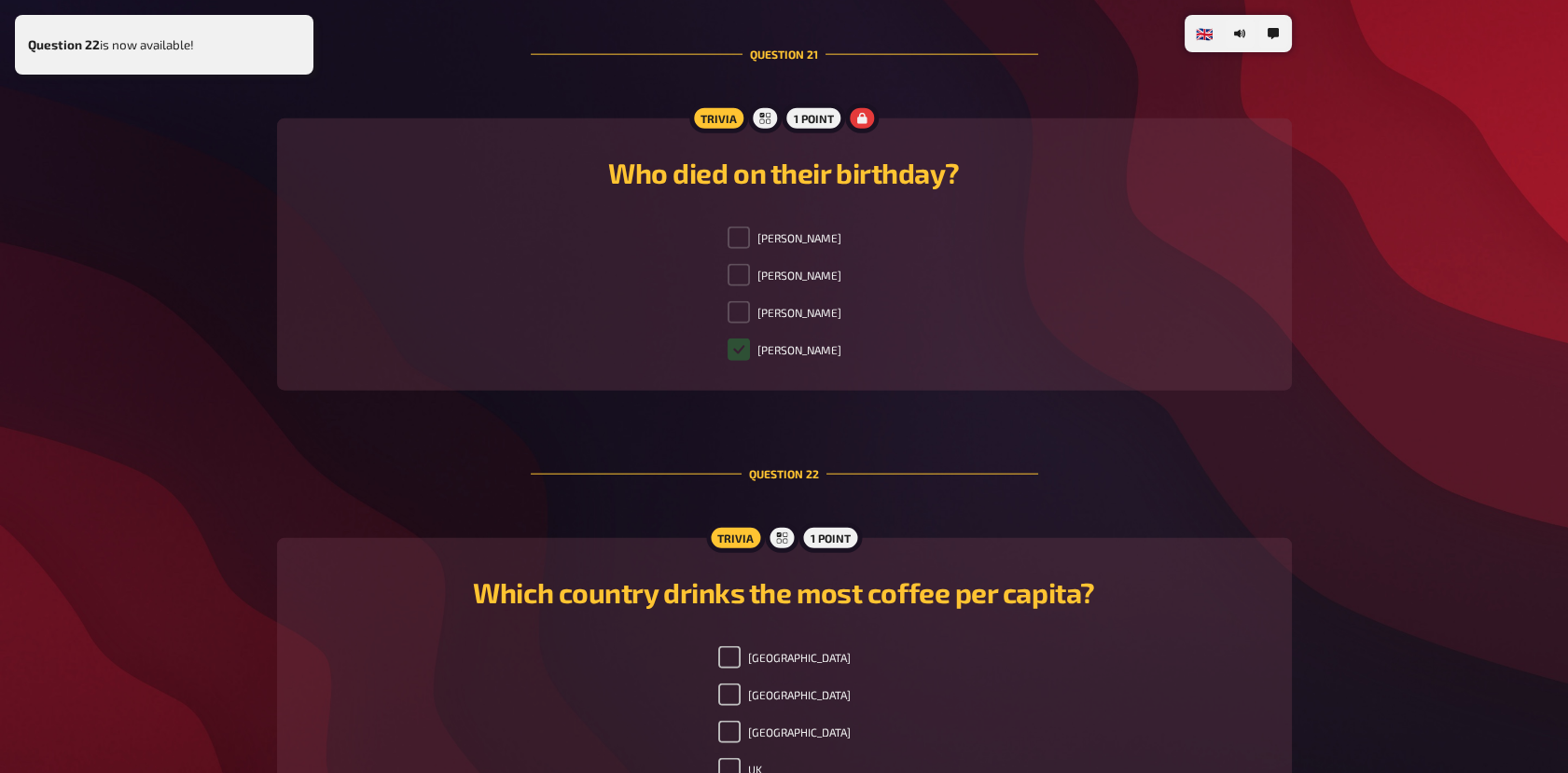 scroll, scrollTop: 9198, scrollLeft: 0, axis: vertical 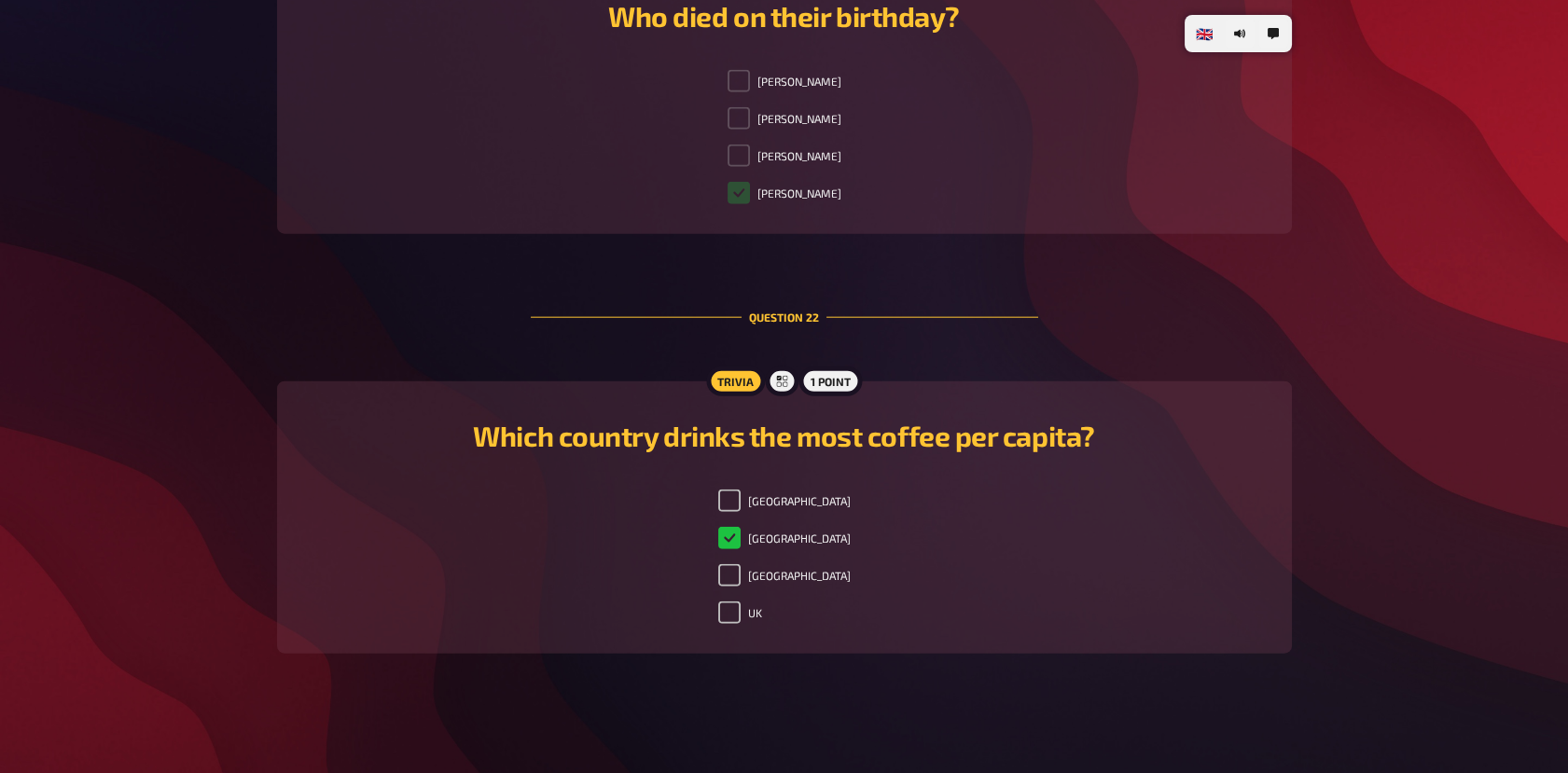 click on "[GEOGRAPHIC_DATA]" at bounding box center (784, 538) 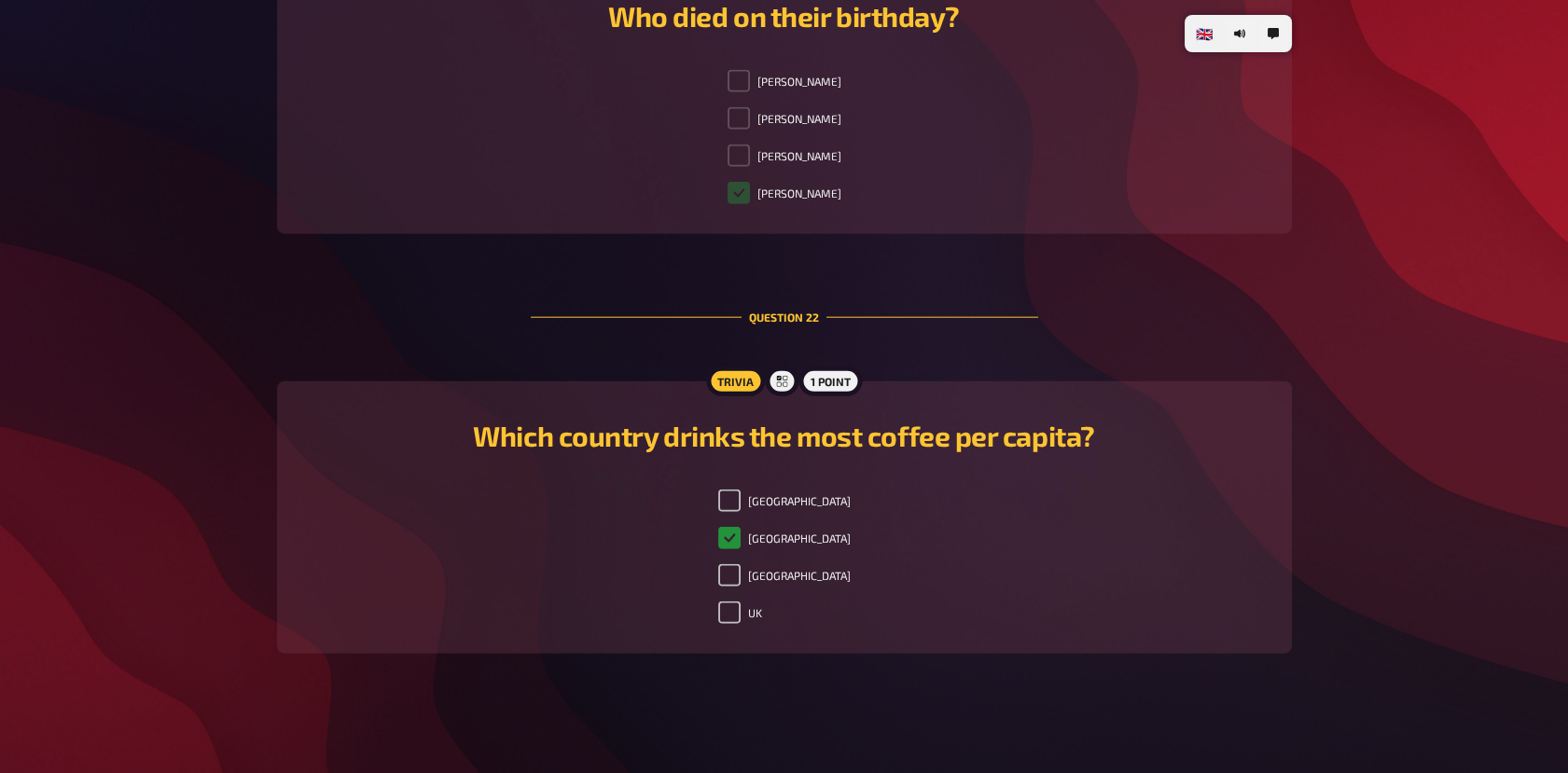 click on "[GEOGRAPHIC_DATA]" at bounding box center [729, 538] 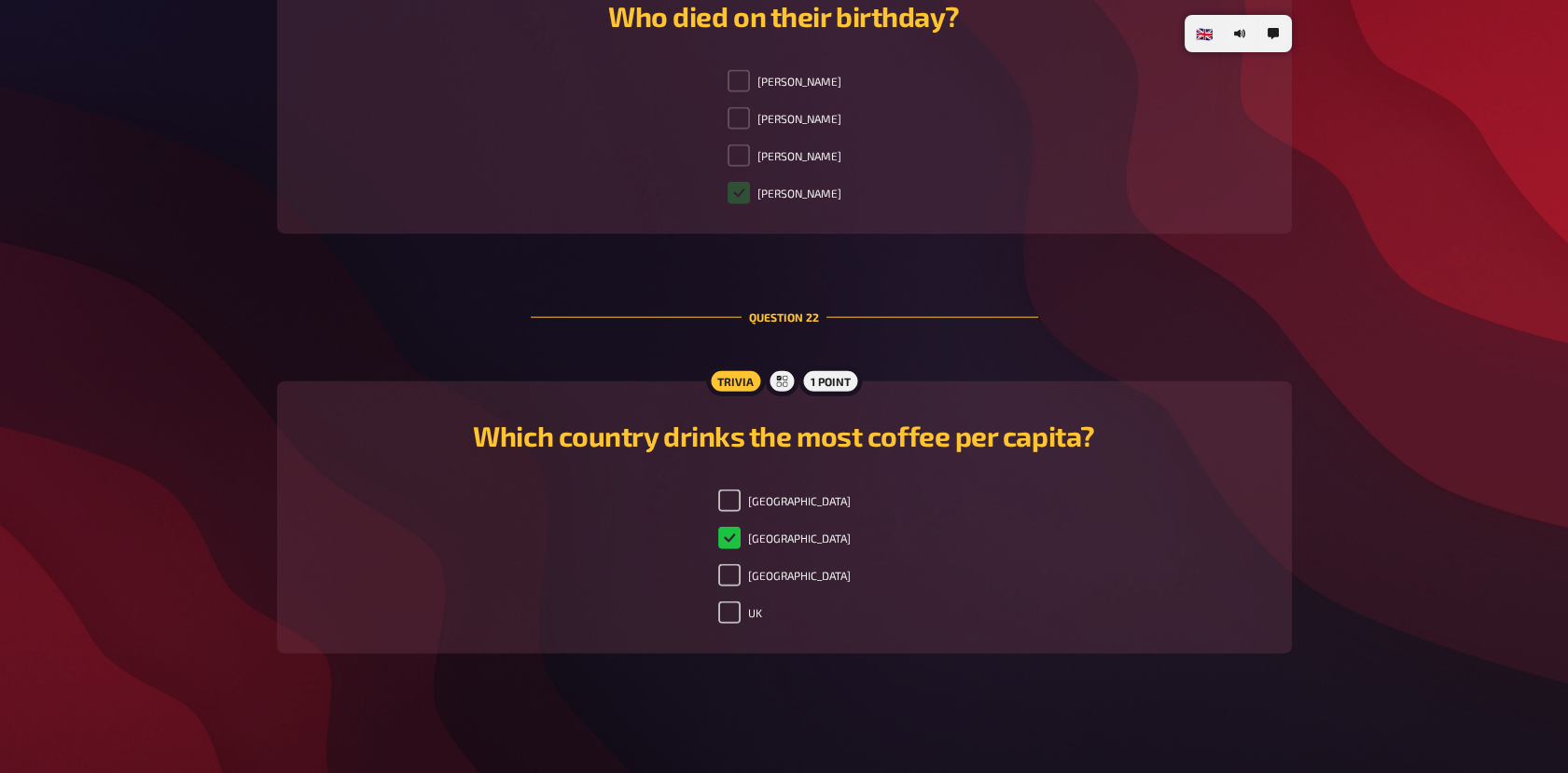checkbox on "true" 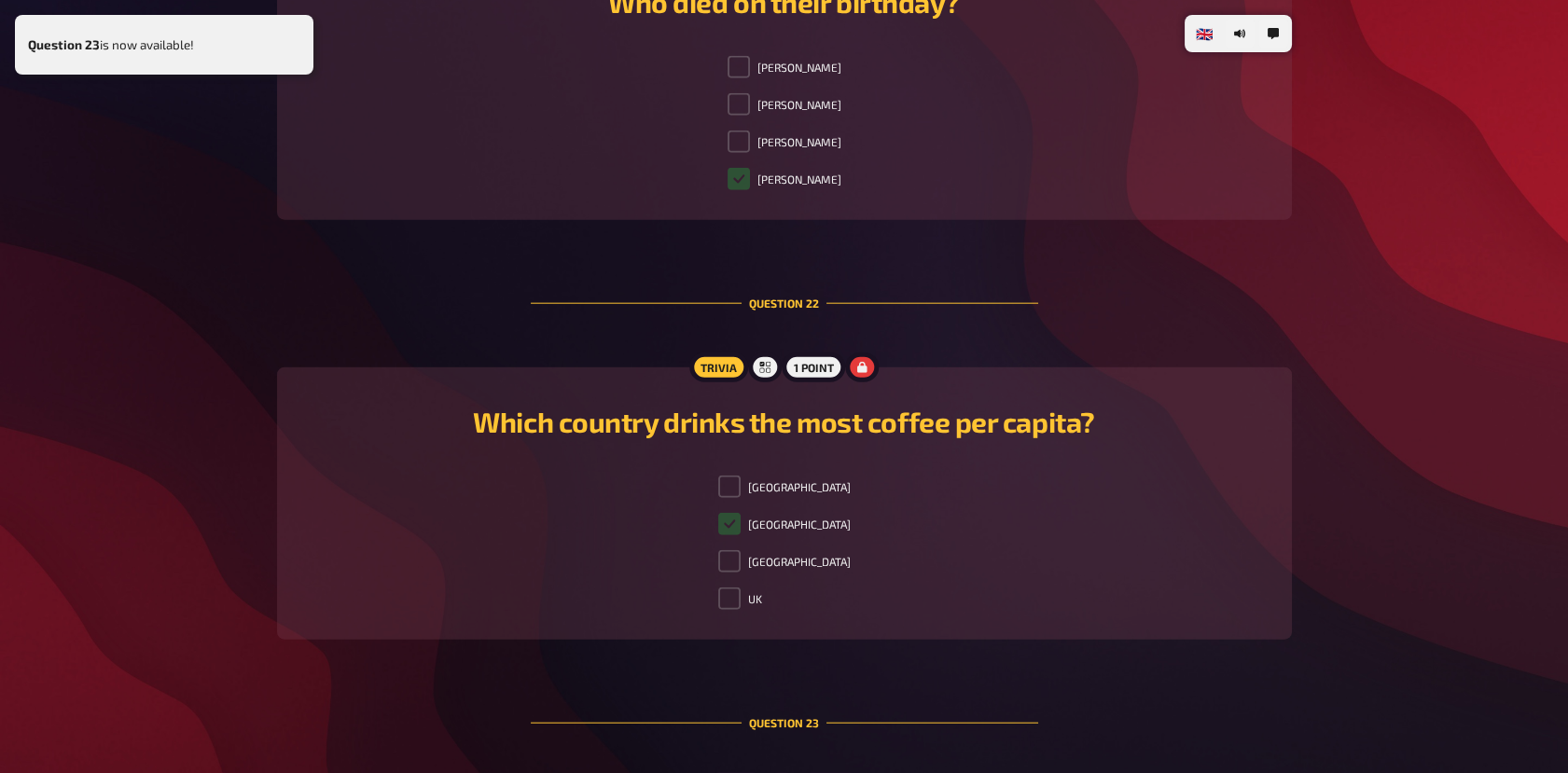 scroll, scrollTop: 9618, scrollLeft: 0, axis: vertical 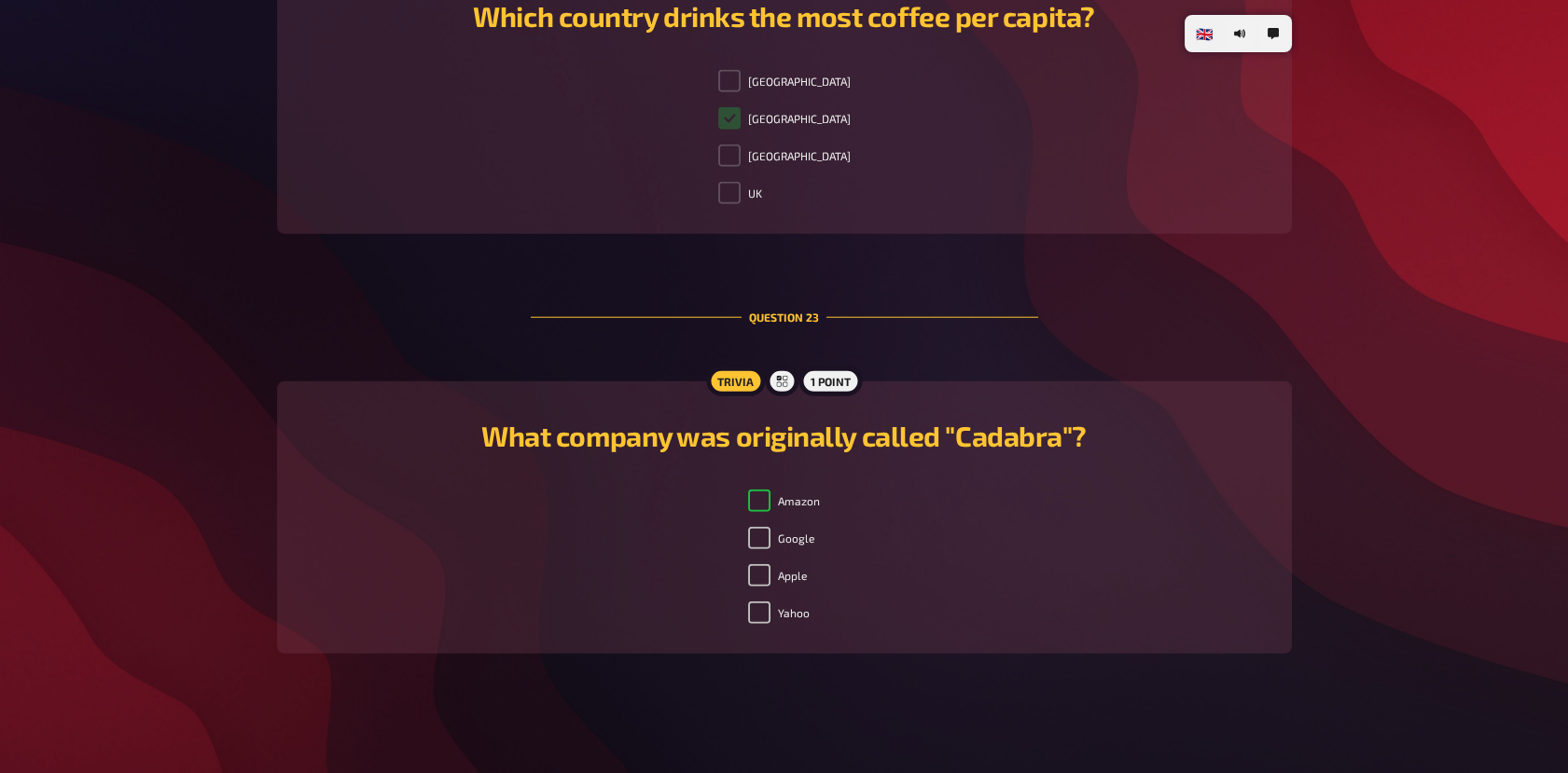 checkbox on "true" 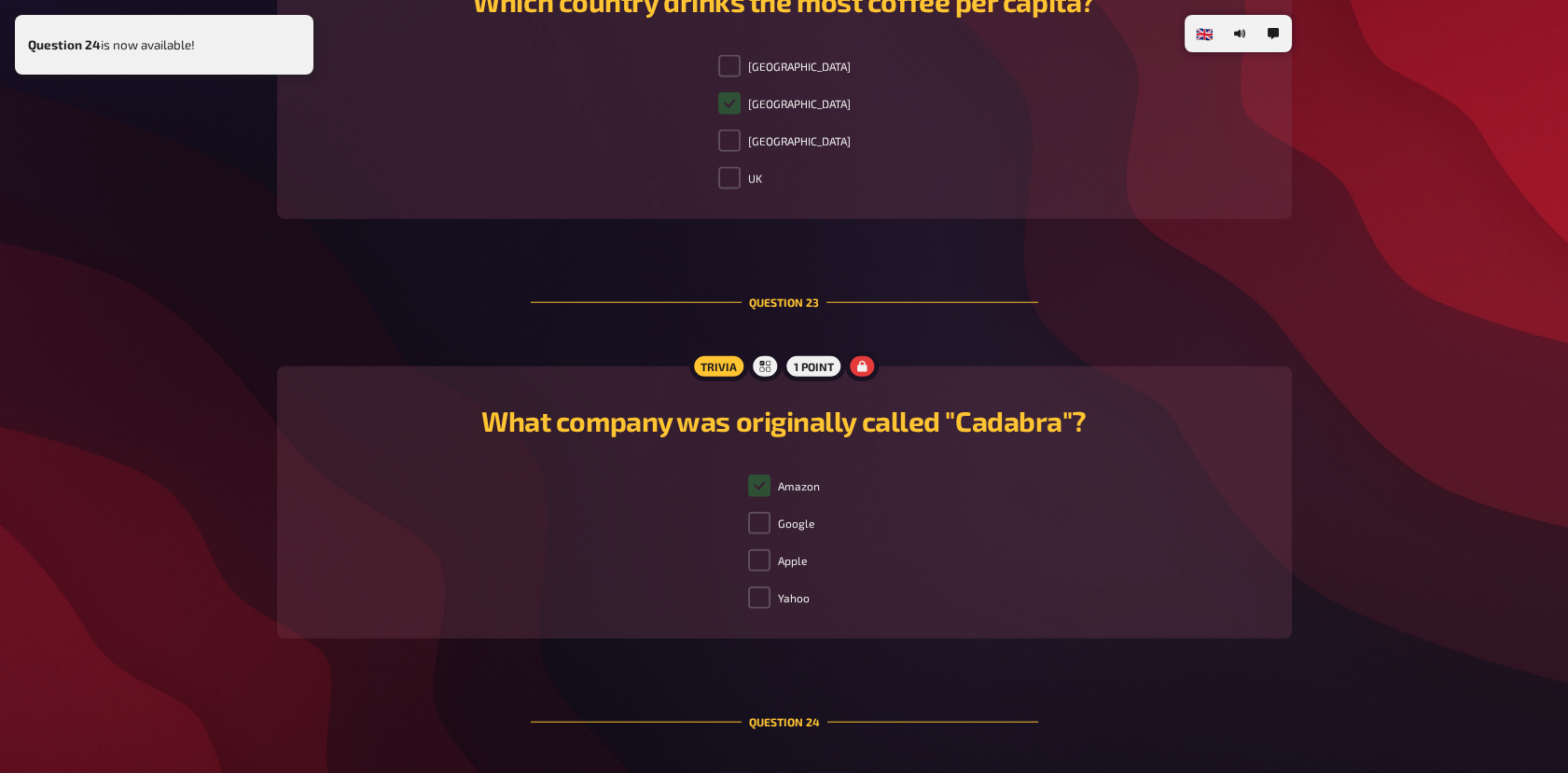 scroll, scrollTop: 10039, scrollLeft: 0, axis: vertical 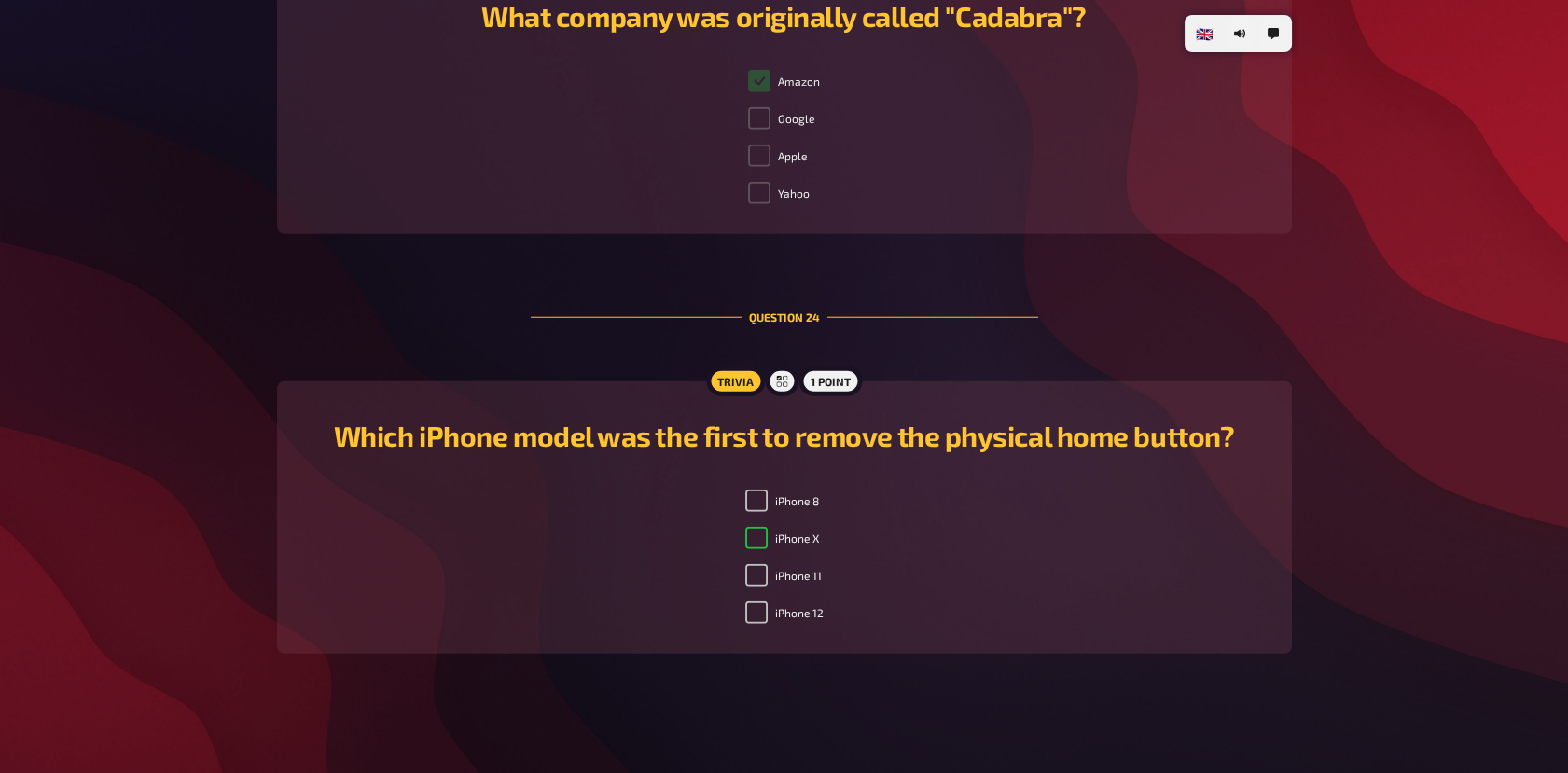 checkbox on "true" 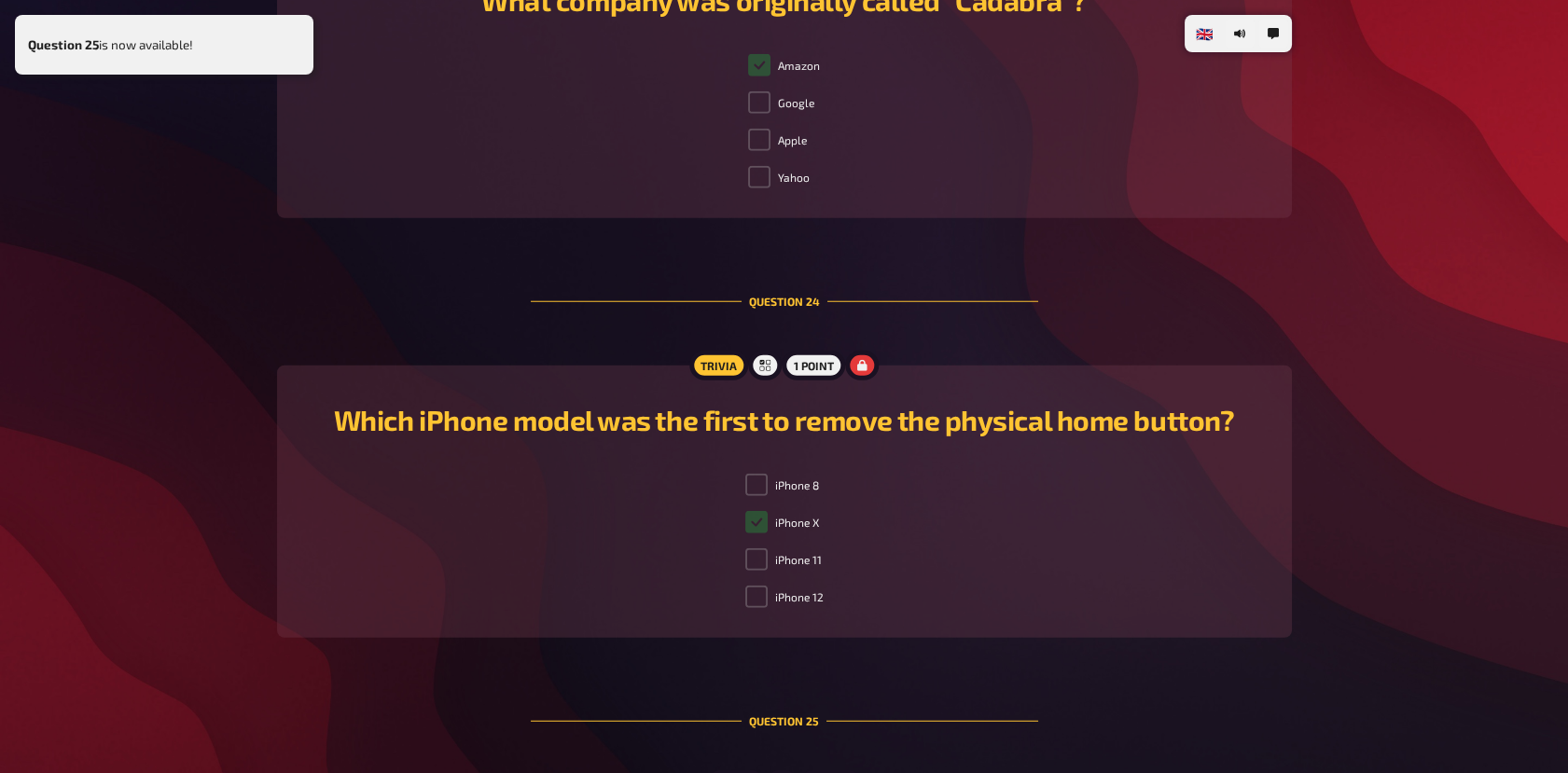 scroll, scrollTop: 10406, scrollLeft: 0, axis: vertical 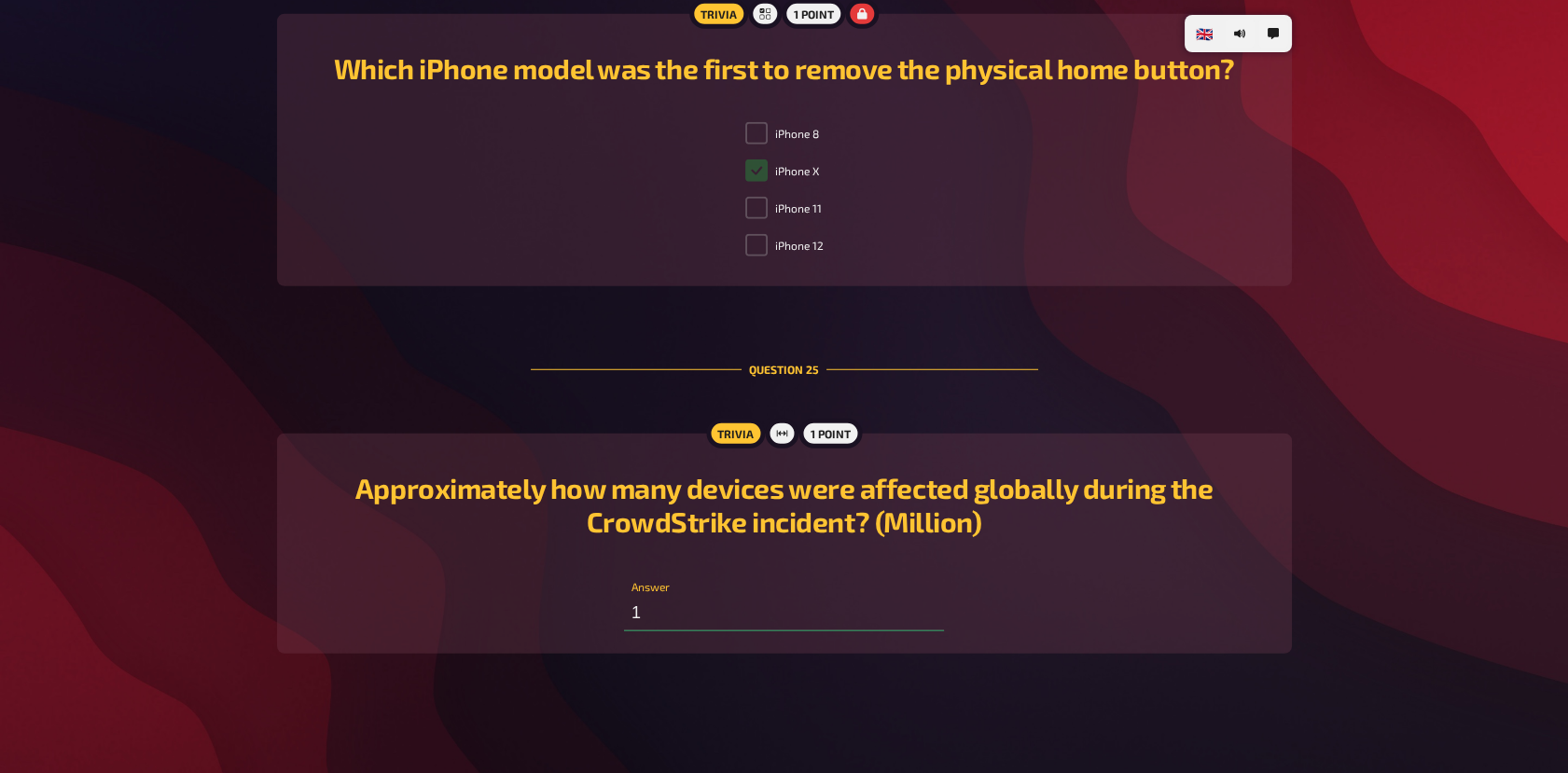 type on "0" 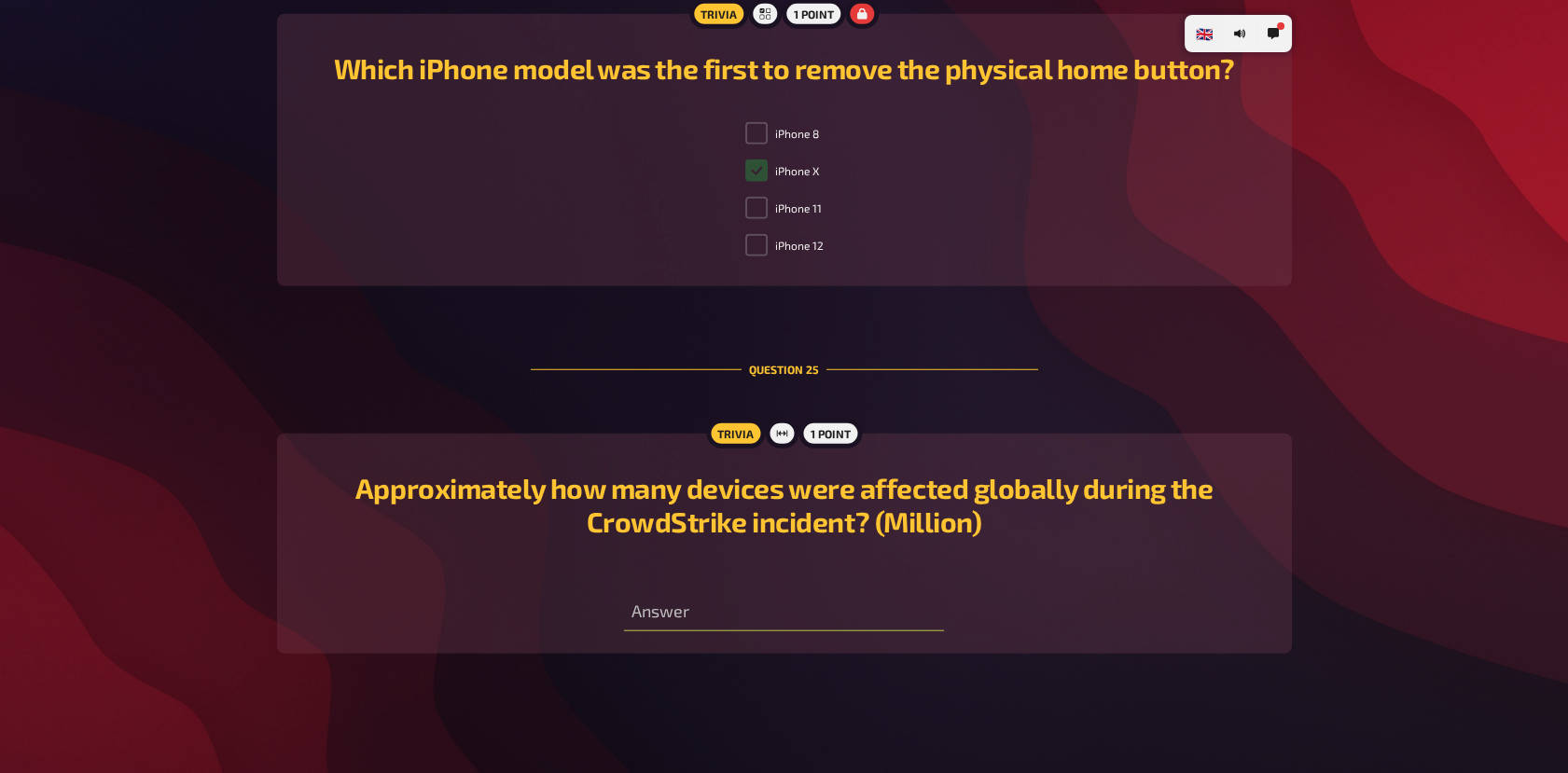type on "2" 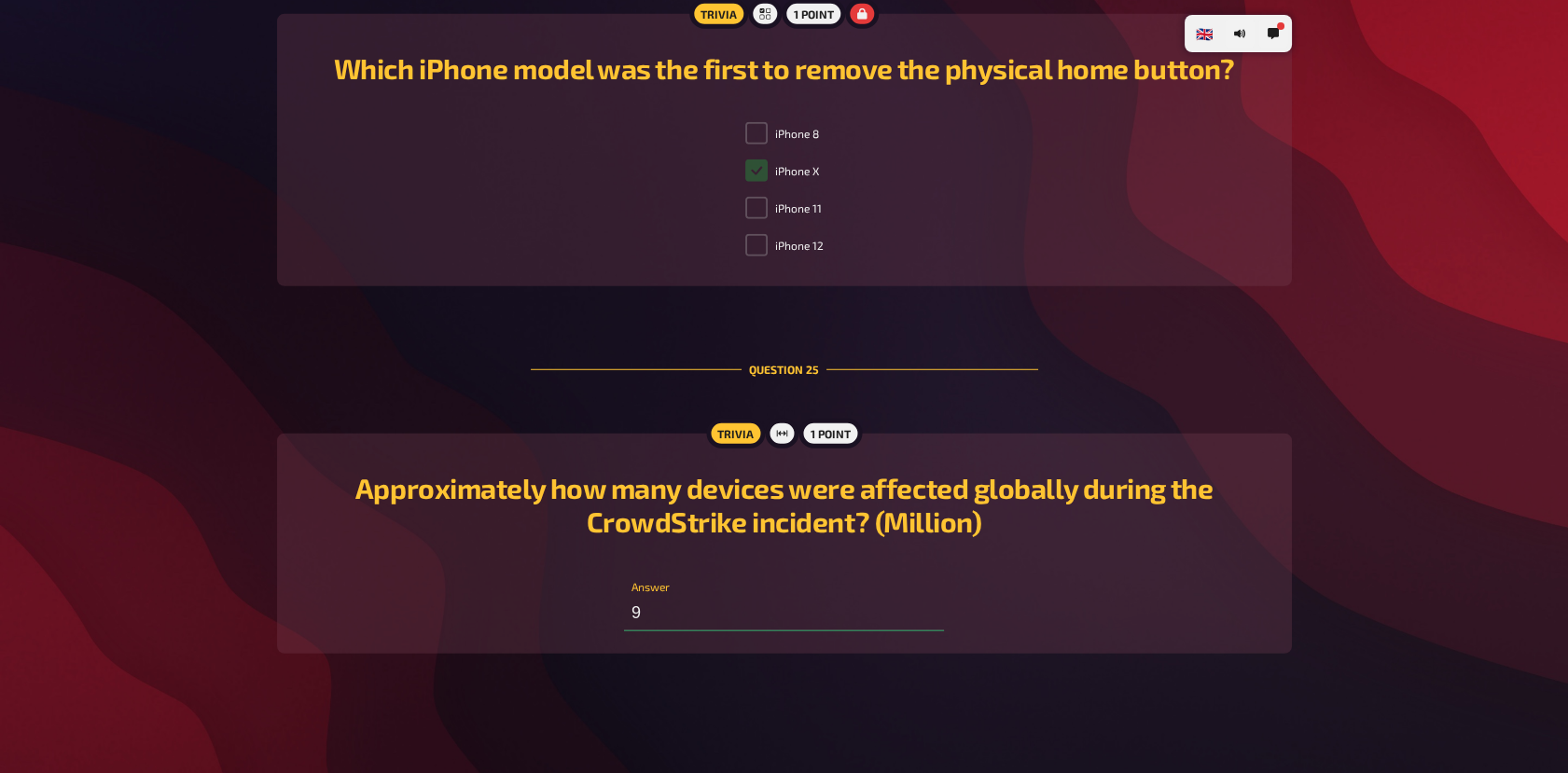 type on "10" 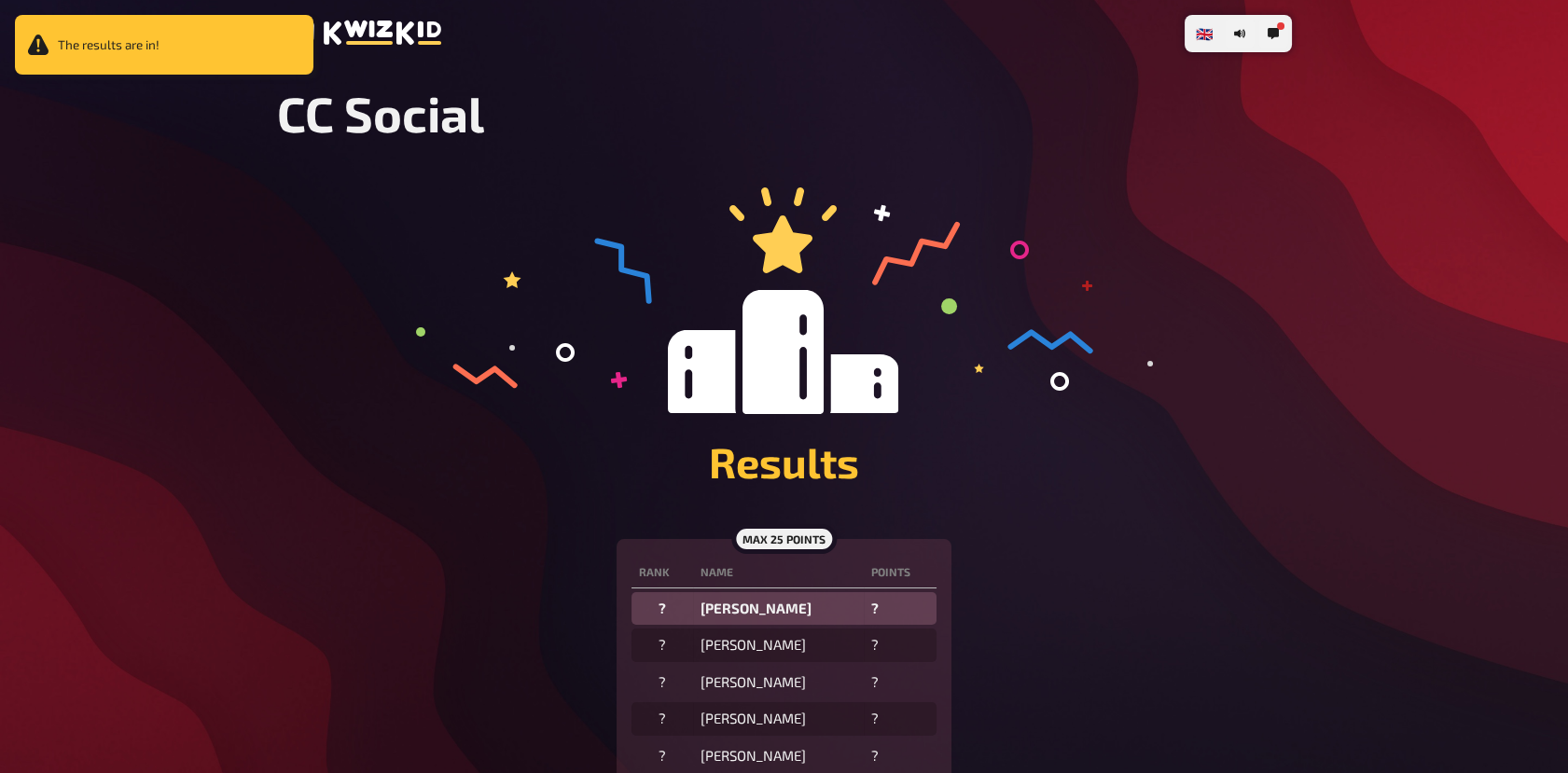 scroll, scrollTop: 216, scrollLeft: 0, axis: vertical 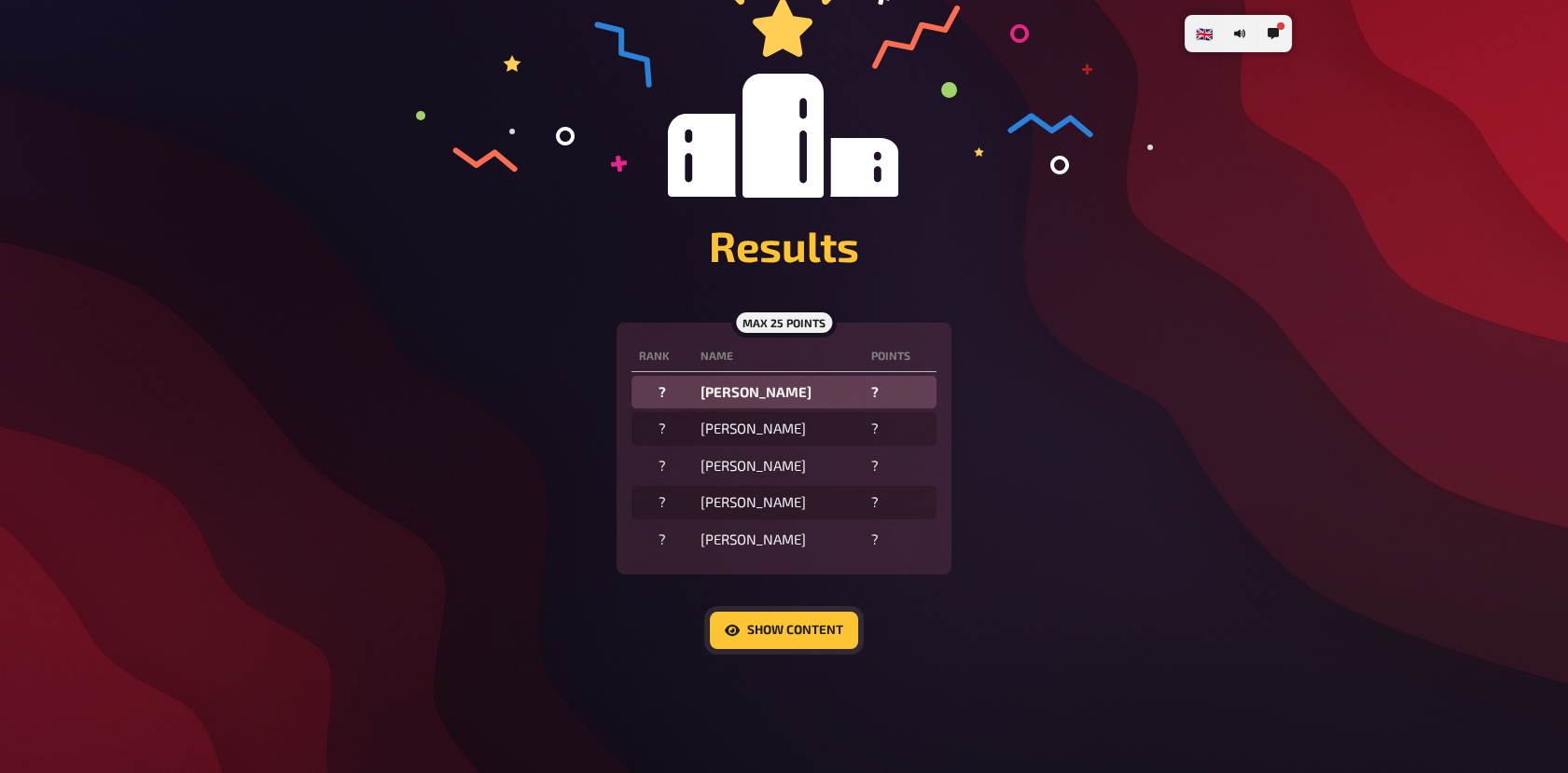 click on "Show content" at bounding box center (784, 630) 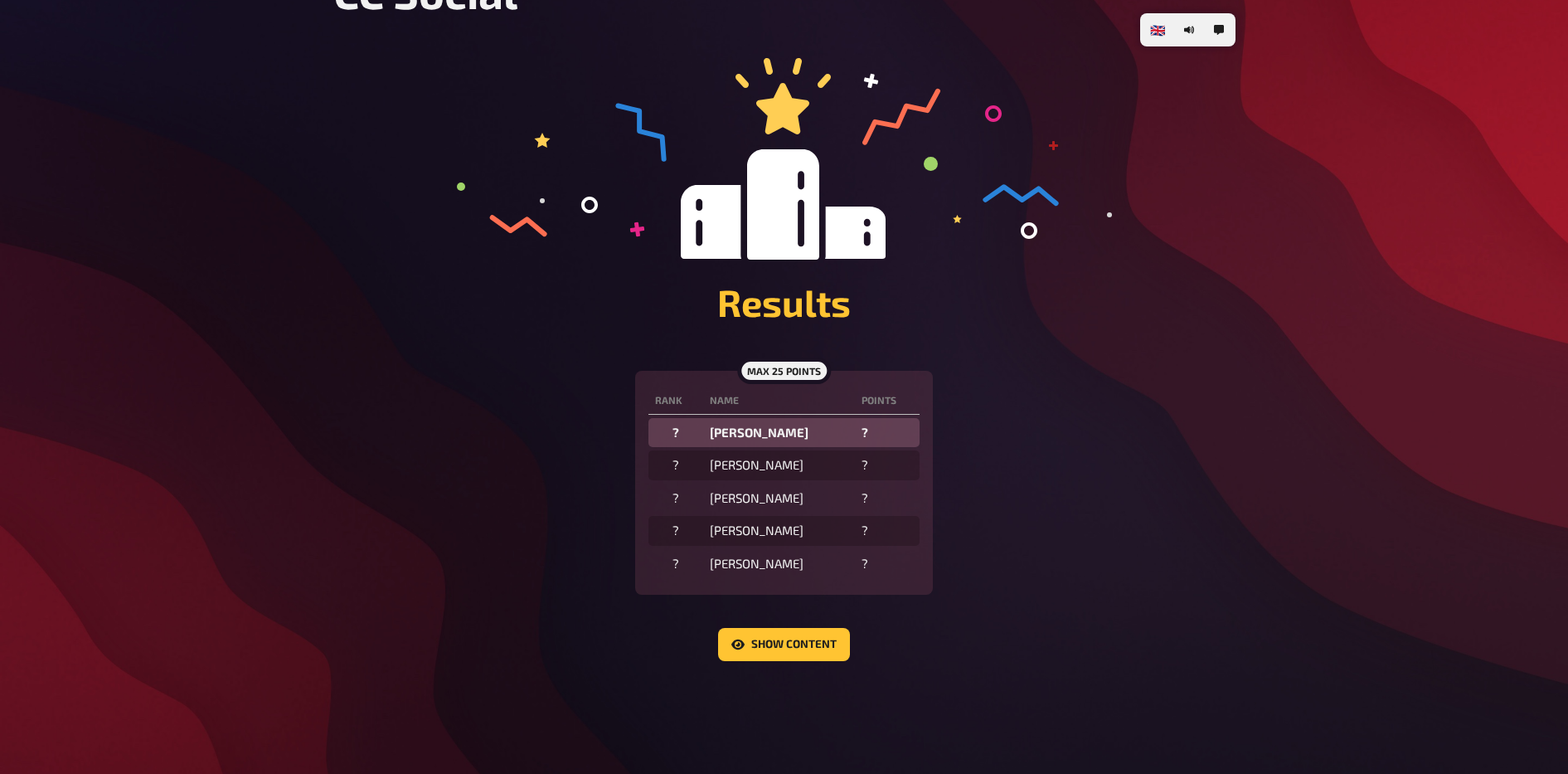 scroll, scrollTop: 0, scrollLeft: 0, axis: both 